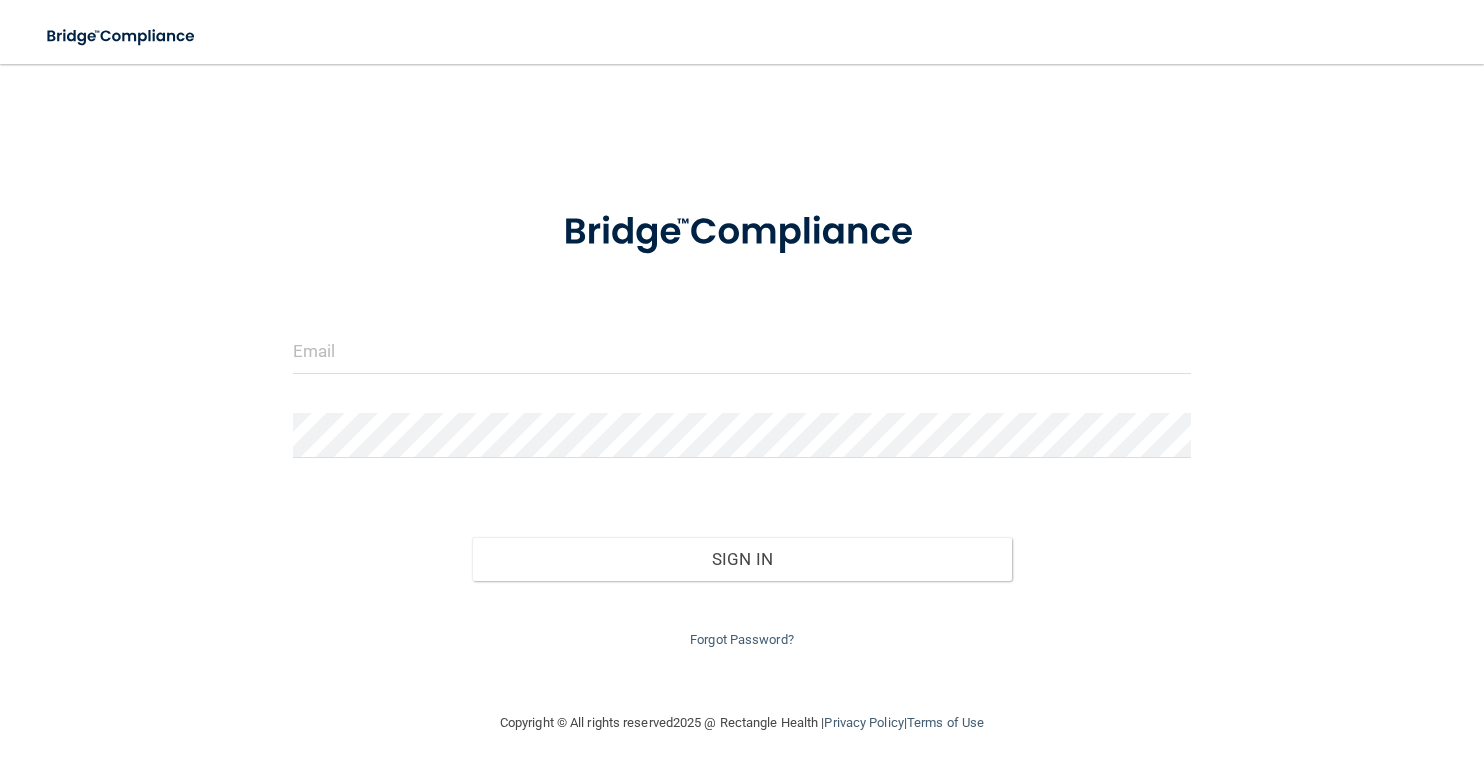 scroll, scrollTop: 0, scrollLeft: 0, axis: both 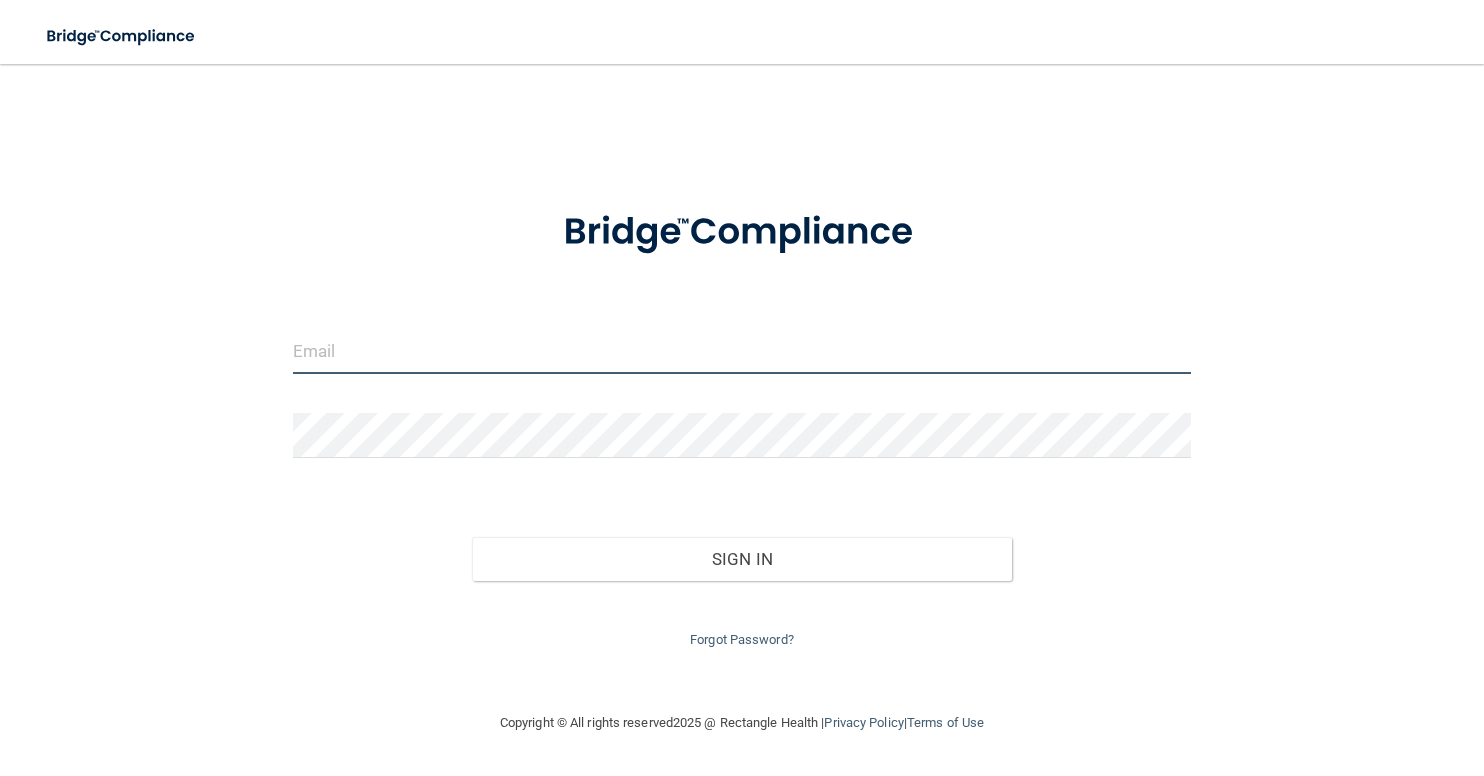 click at bounding box center (742, 351) 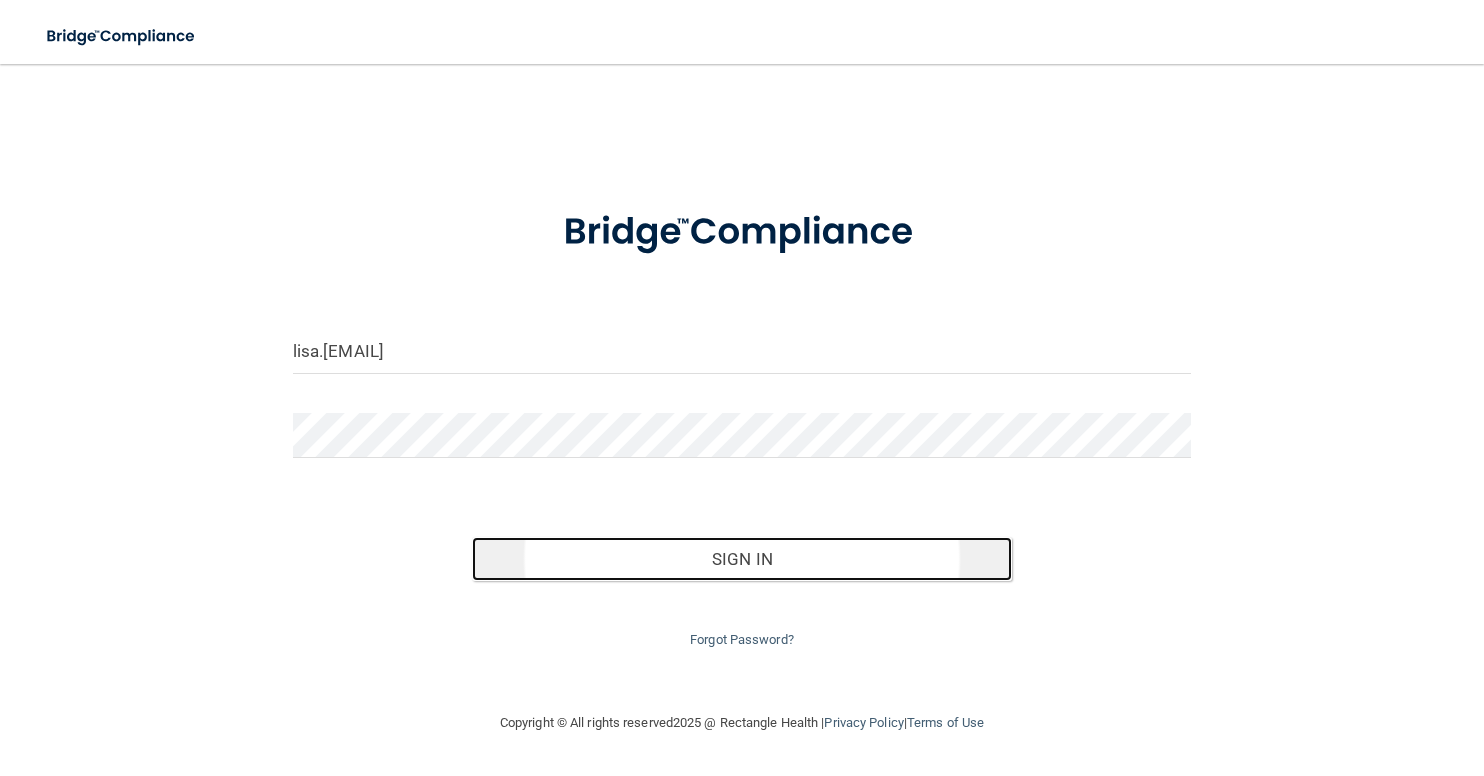 click on "Sign In" at bounding box center [741, 559] 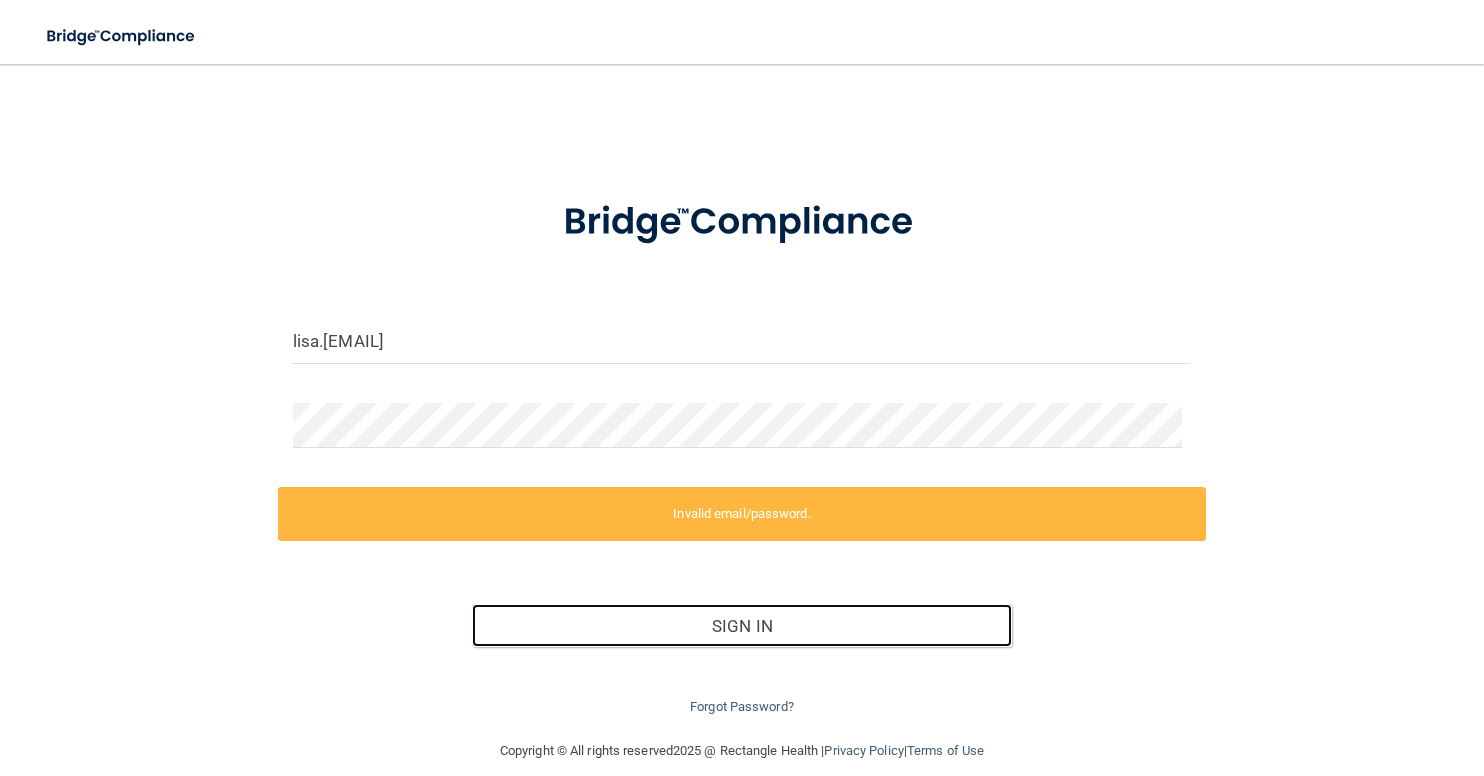 scroll, scrollTop: 12, scrollLeft: 0, axis: vertical 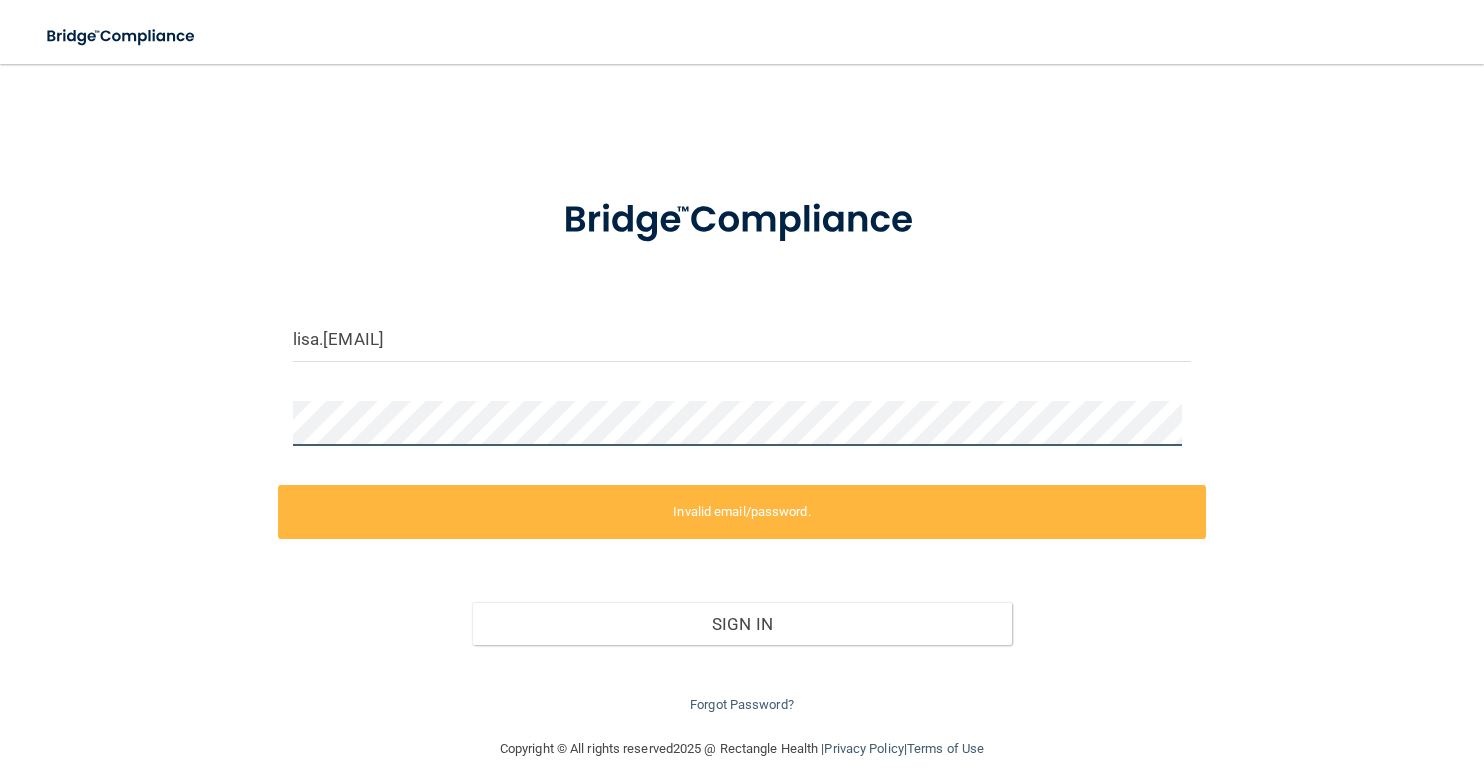 click at bounding box center (742, 431) 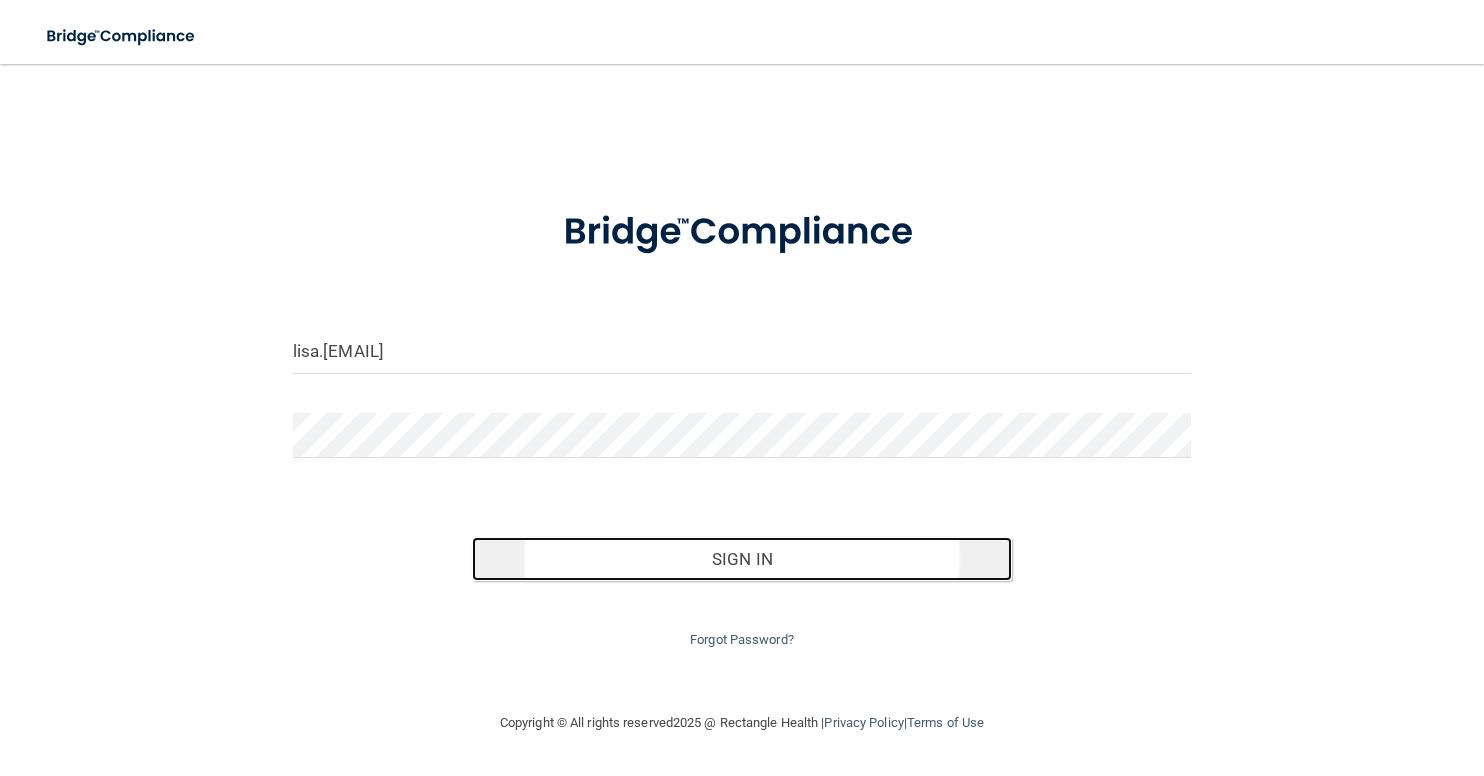 click on "Sign In" at bounding box center [741, 559] 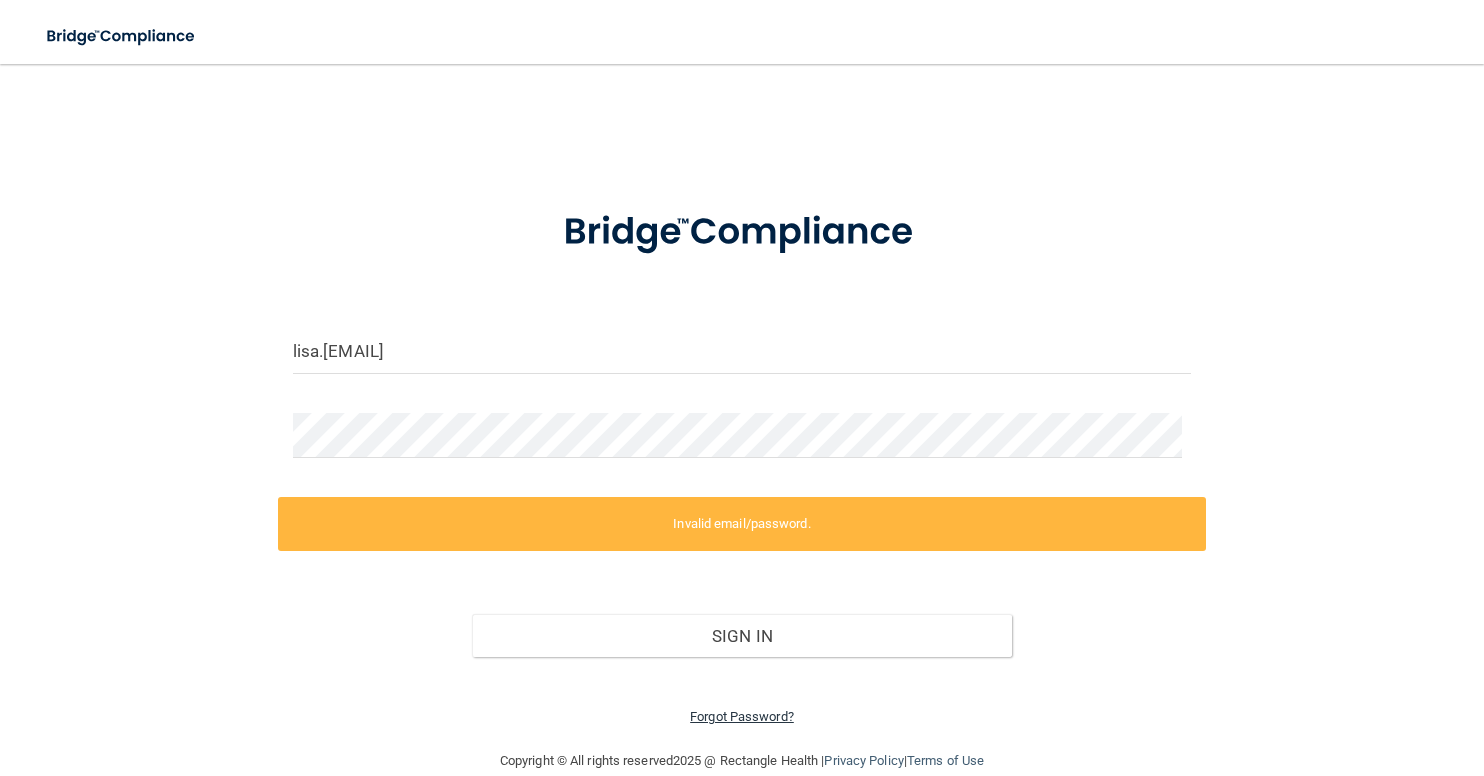 click on "Forgot Password?" at bounding box center [742, 716] 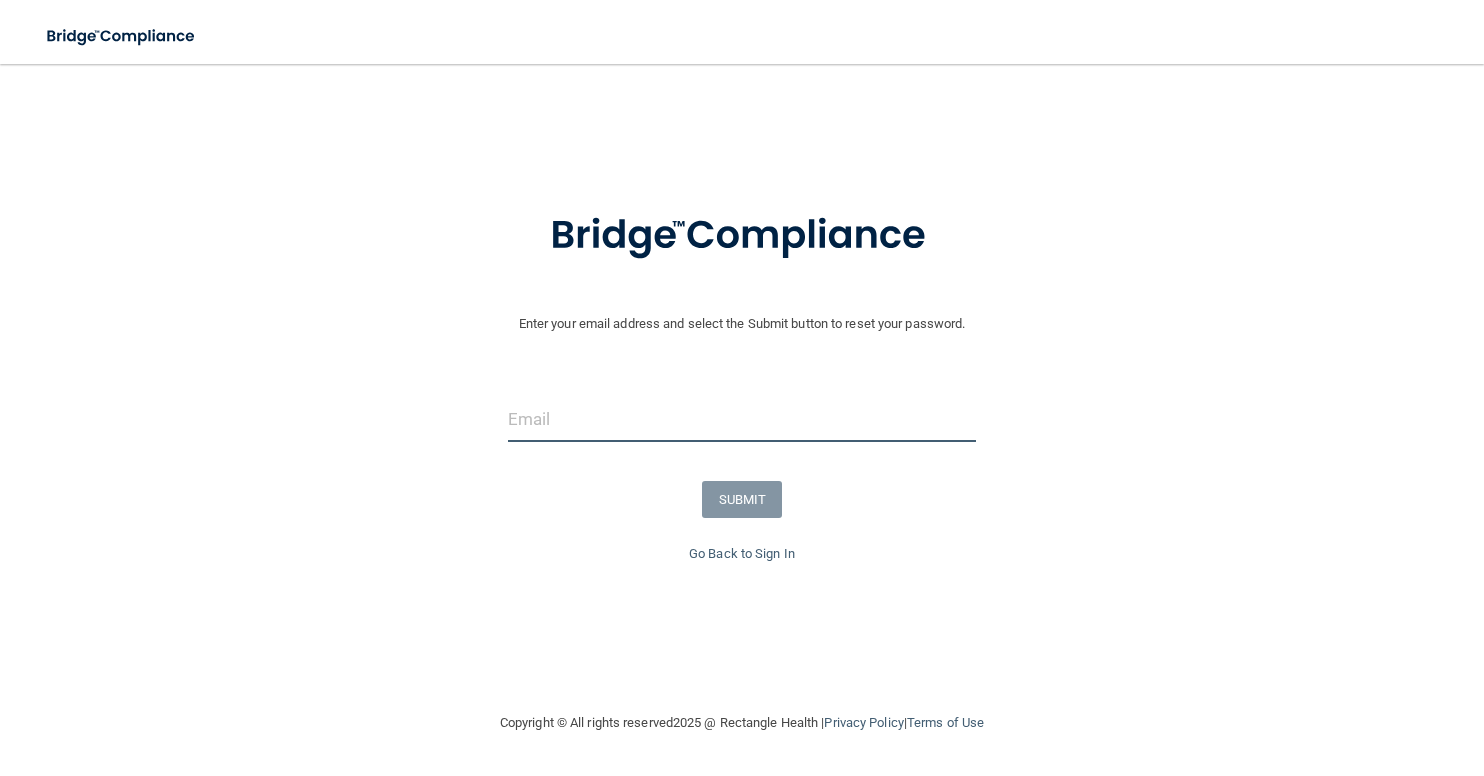 click at bounding box center [742, 419] 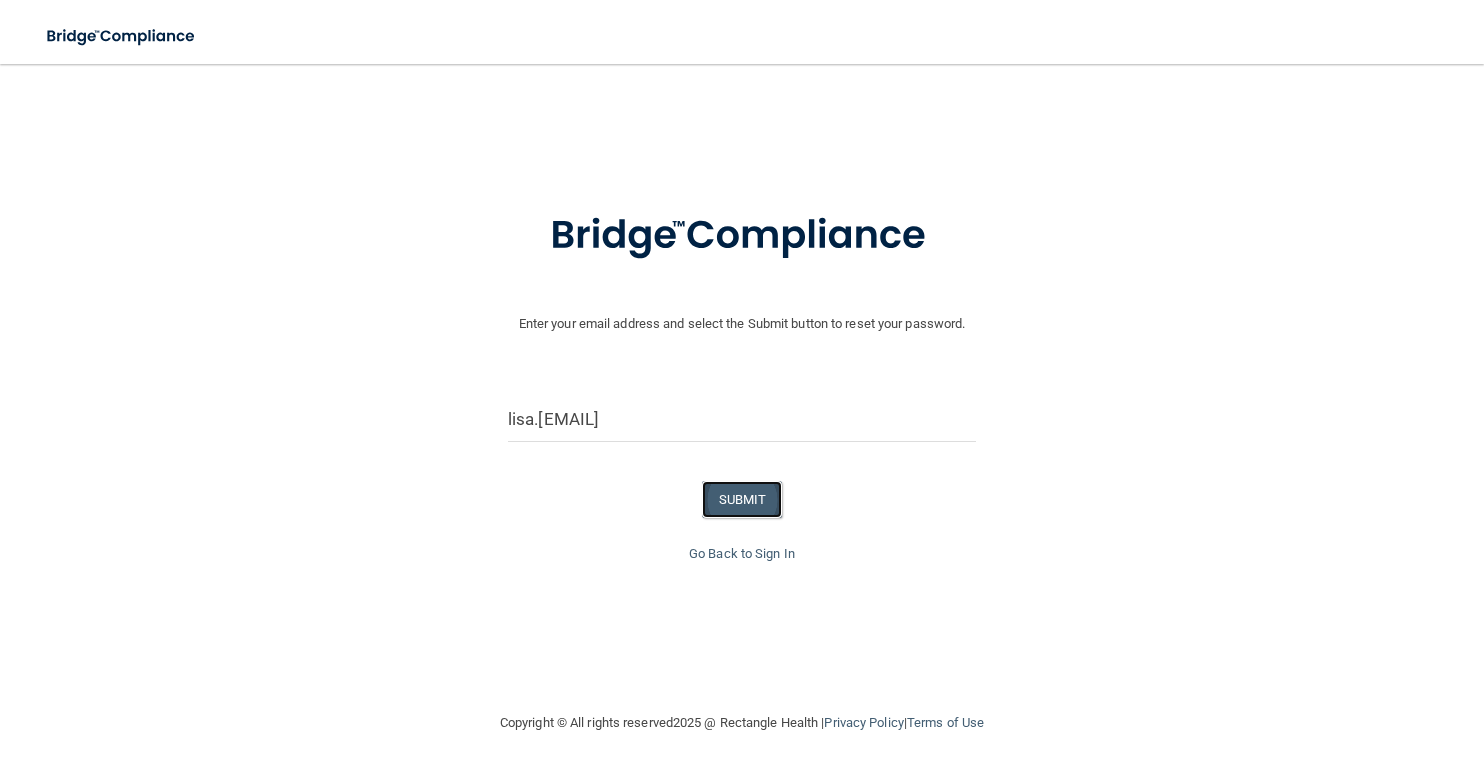 click on "SUBMIT" at bounding box center [742, 499] 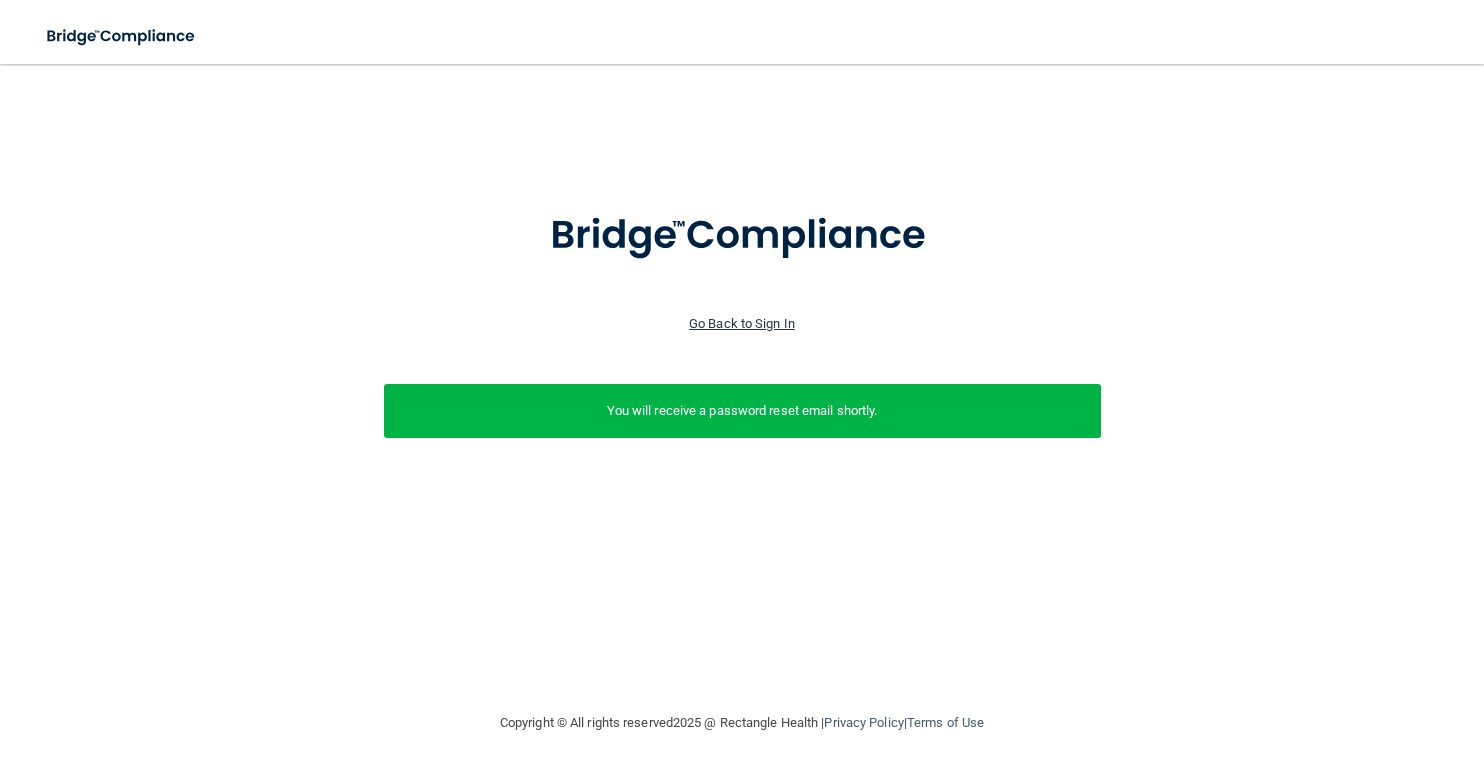click on "Go Back to Sign In" at bounding box center (742, 323) 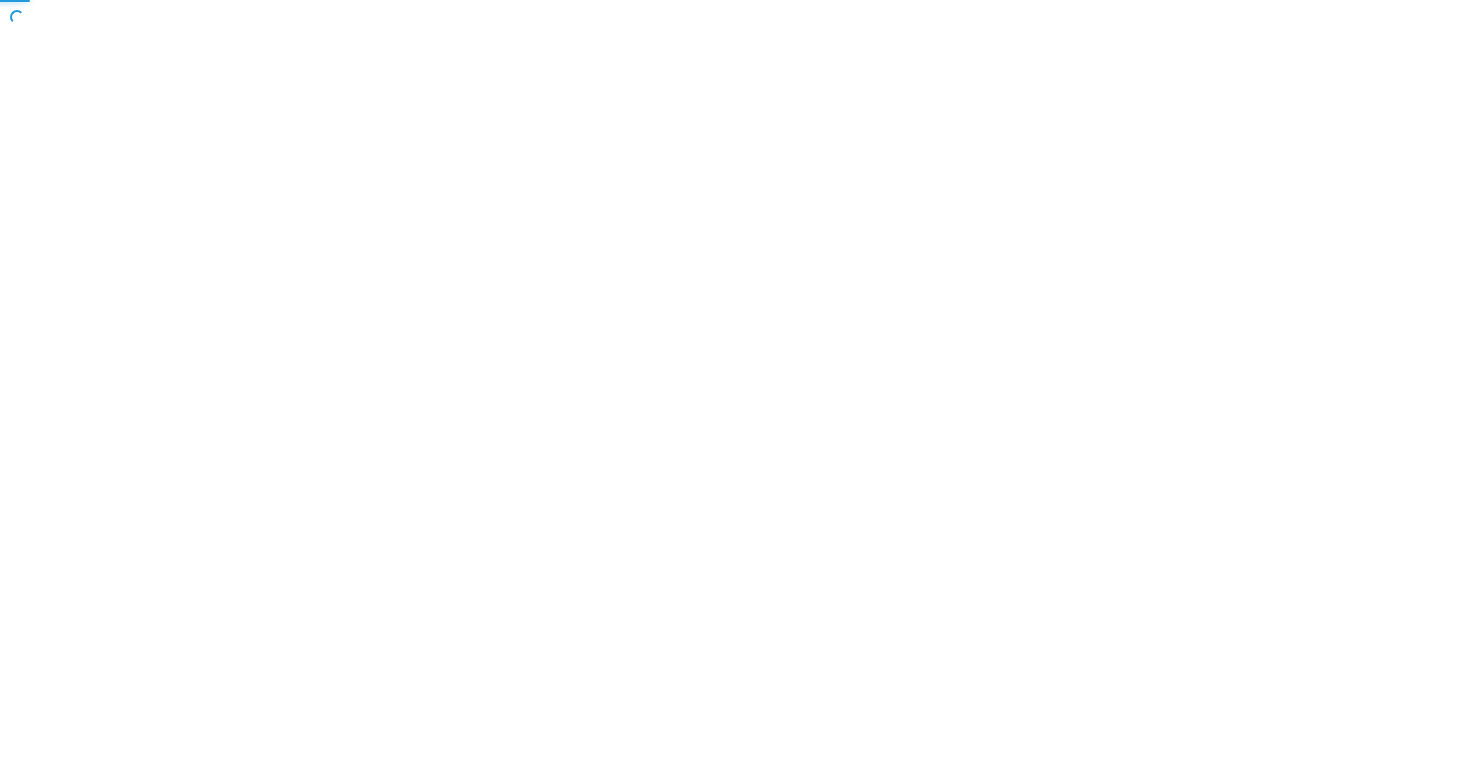 scroll, scrollTop: 0, scrollLeft: 0, axis: both 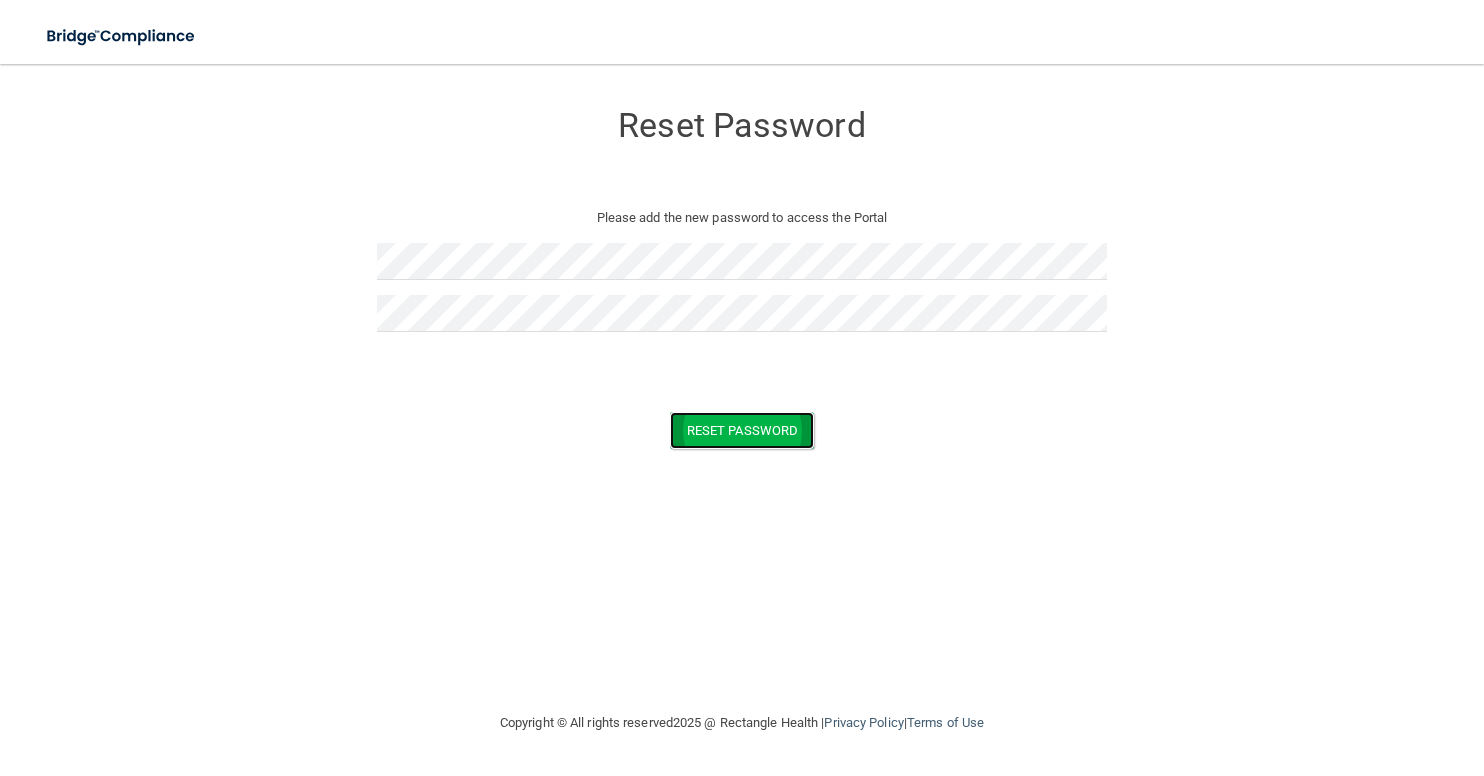 click on "Reset Password" at bounding box center (742, 430) 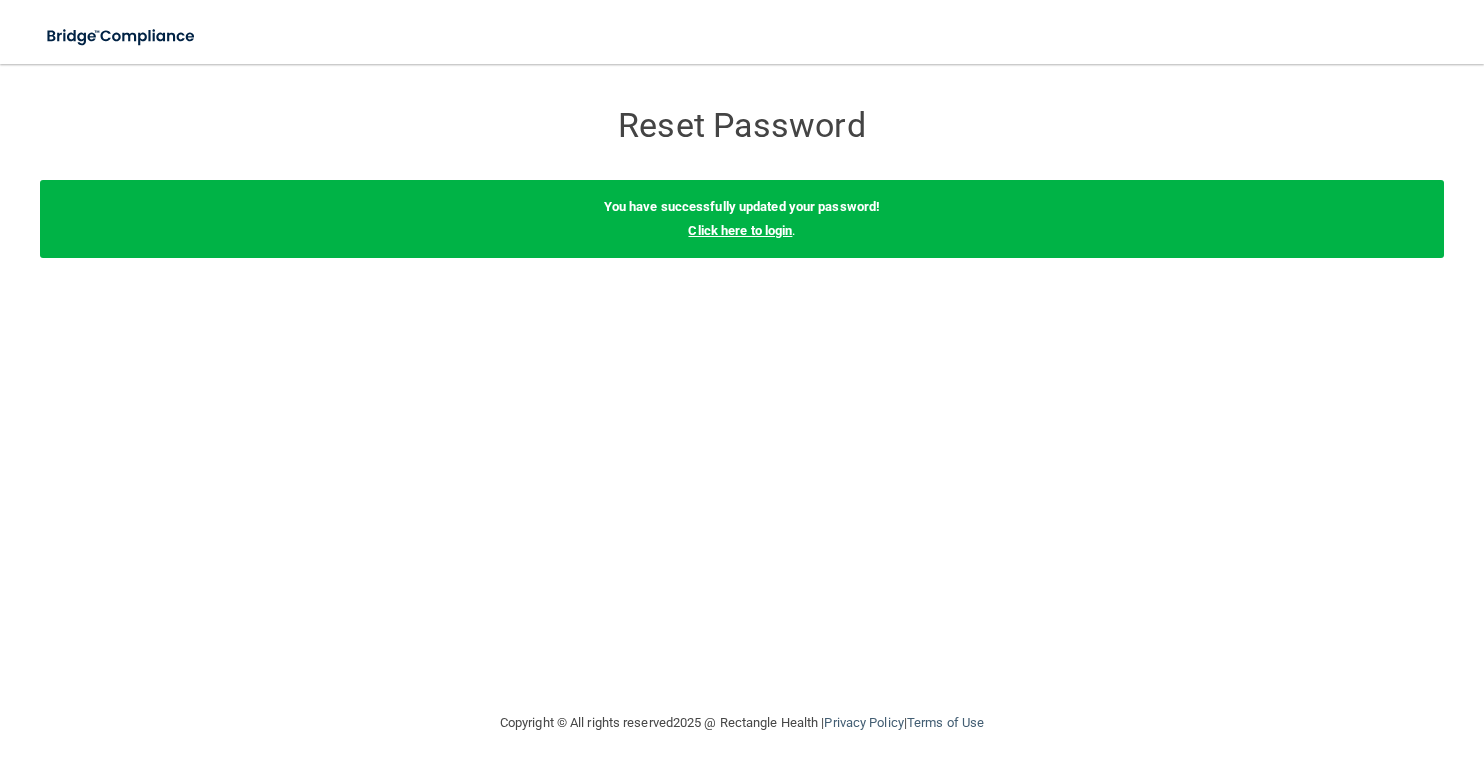 click on "Click here to login" at bounding box center [740, 230] 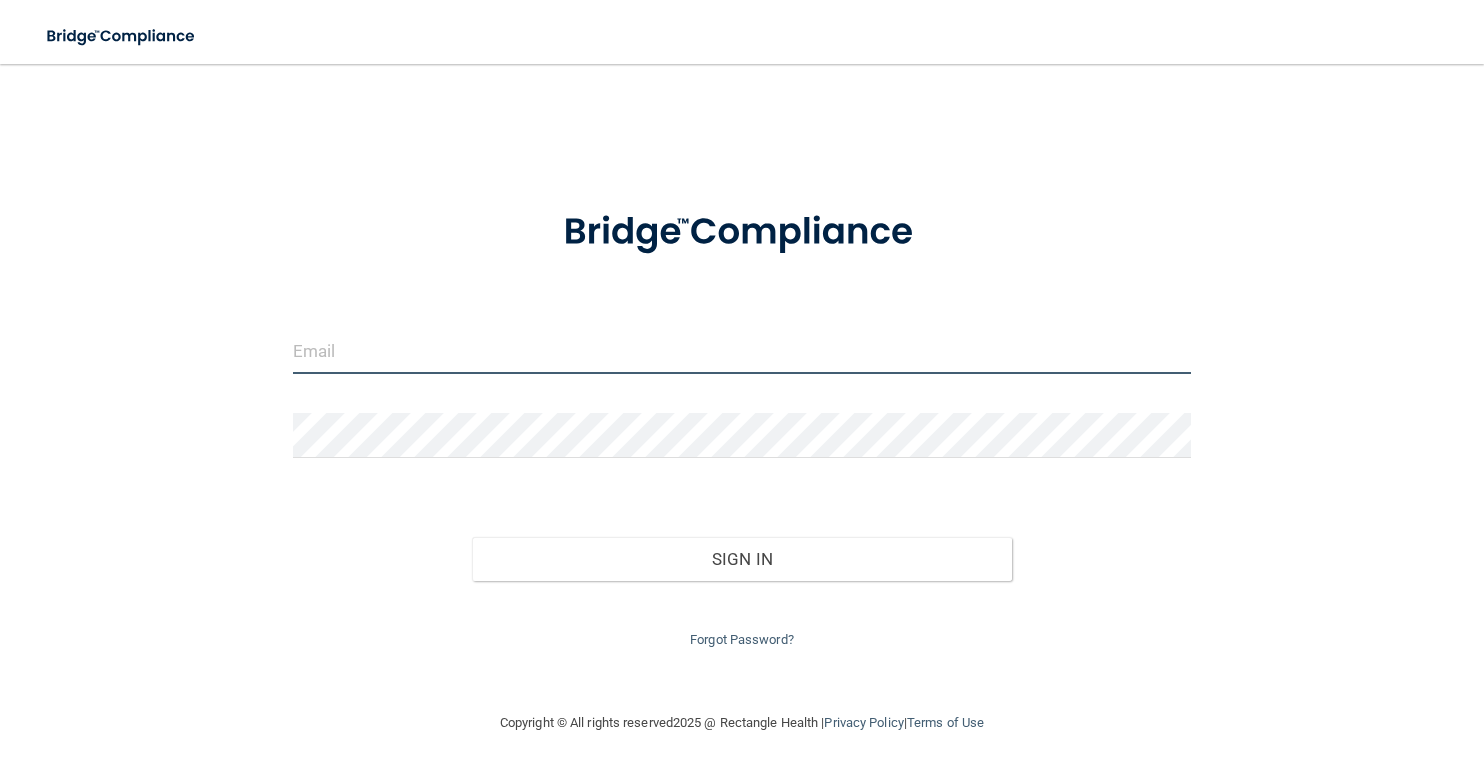 click at bounding box center [742, 351] 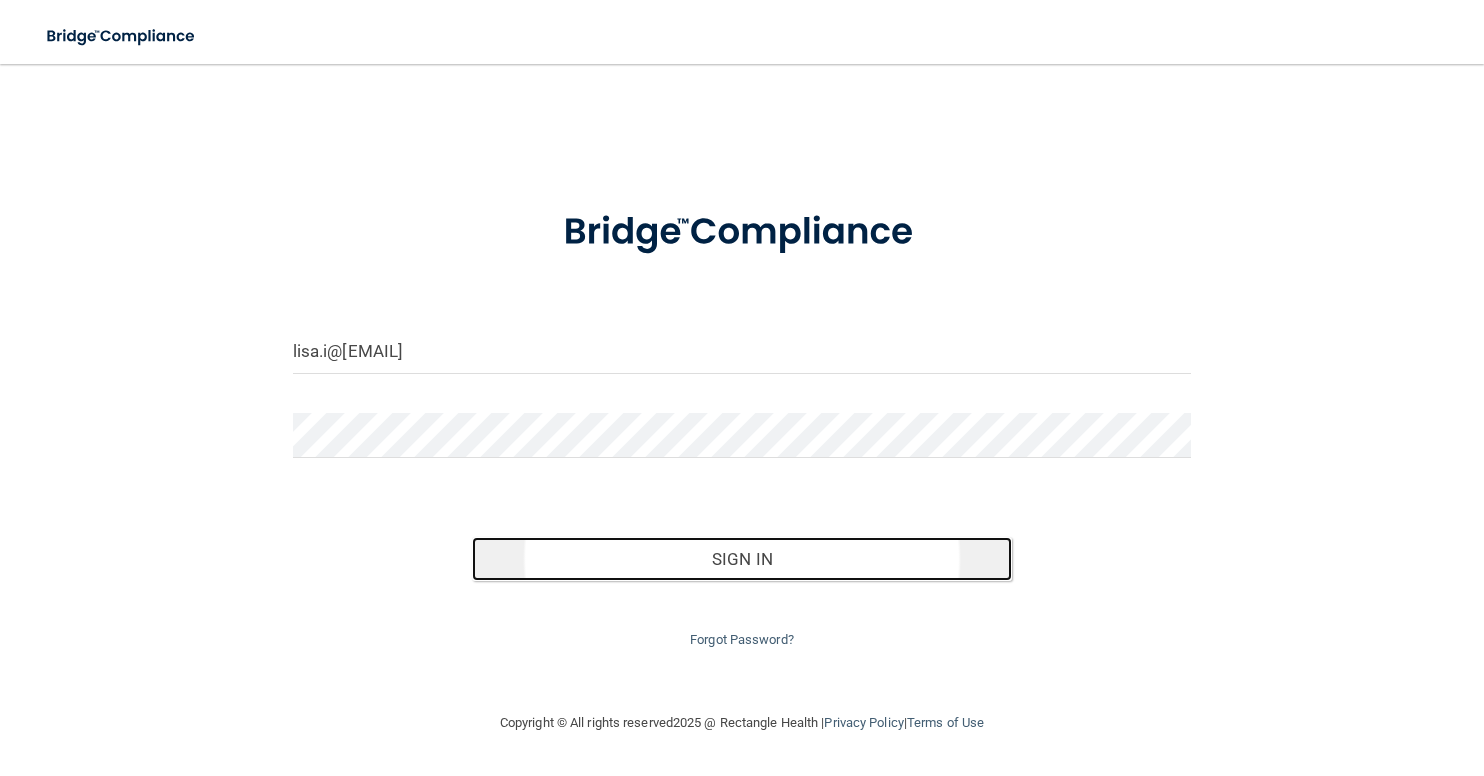 click on "Sign In" at bounding box center [741, 559] 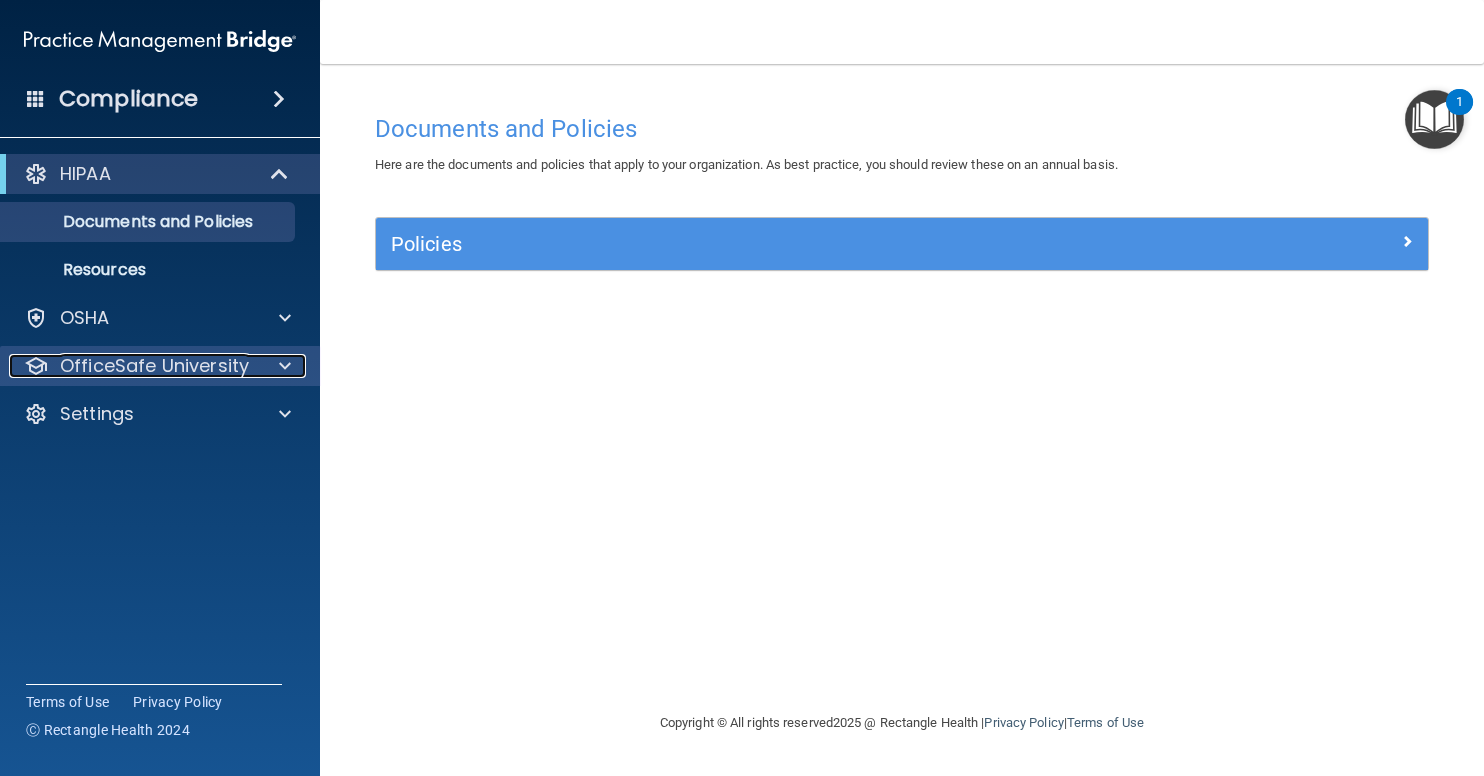 click at bounding box center (282, 366) 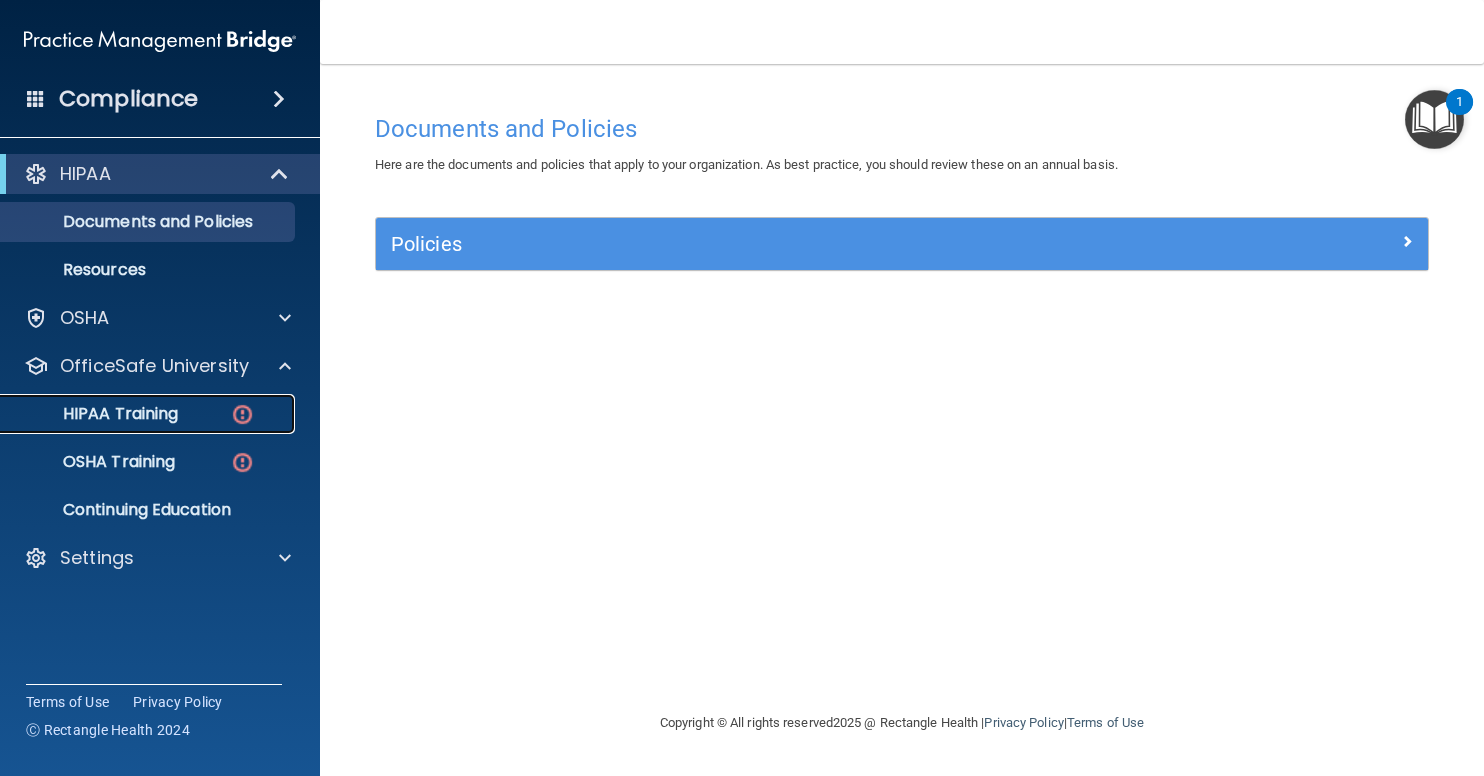 click on "HIPAA Training" at bounding box center [95, 414] 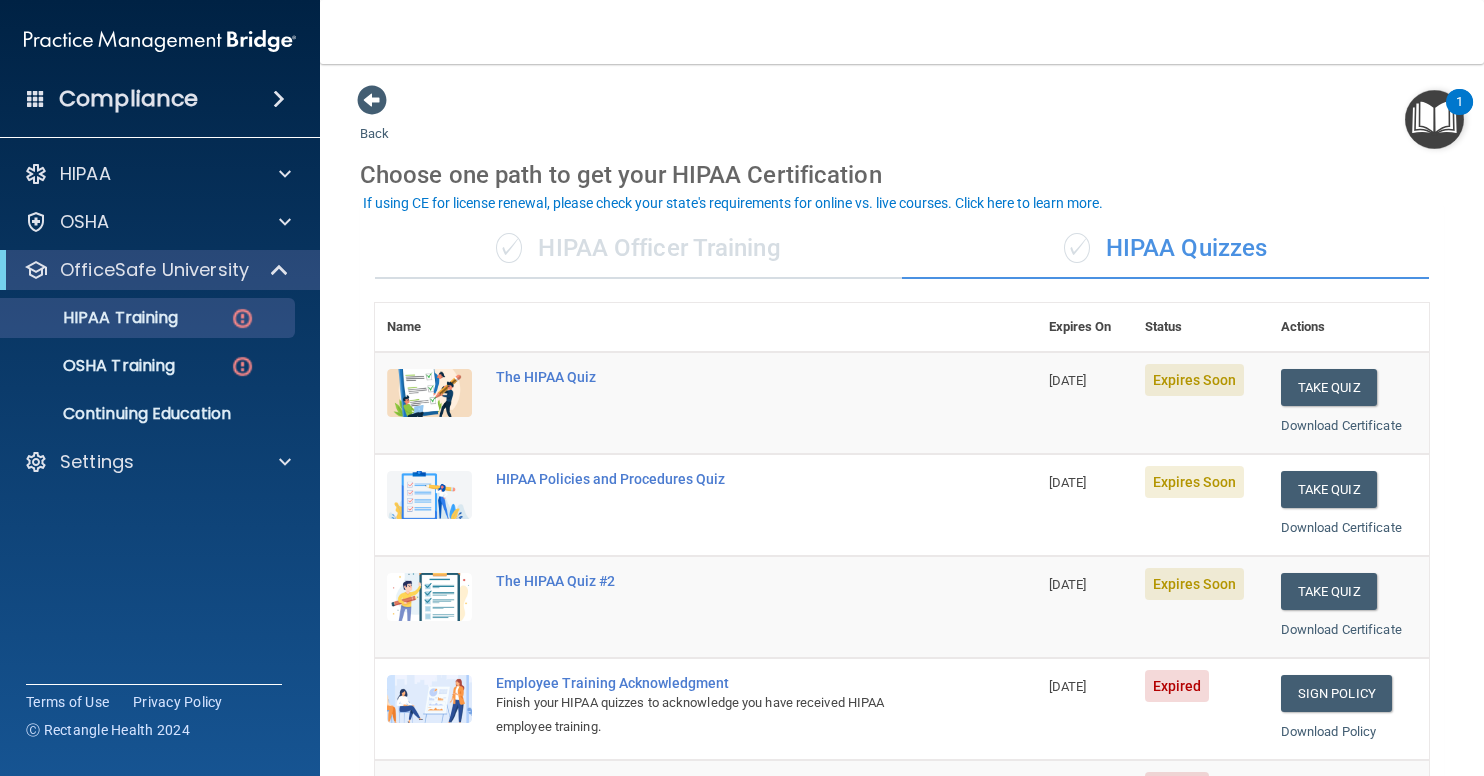 click on "✓   HIPAA Officer Training" at bounding box center (638, 249) 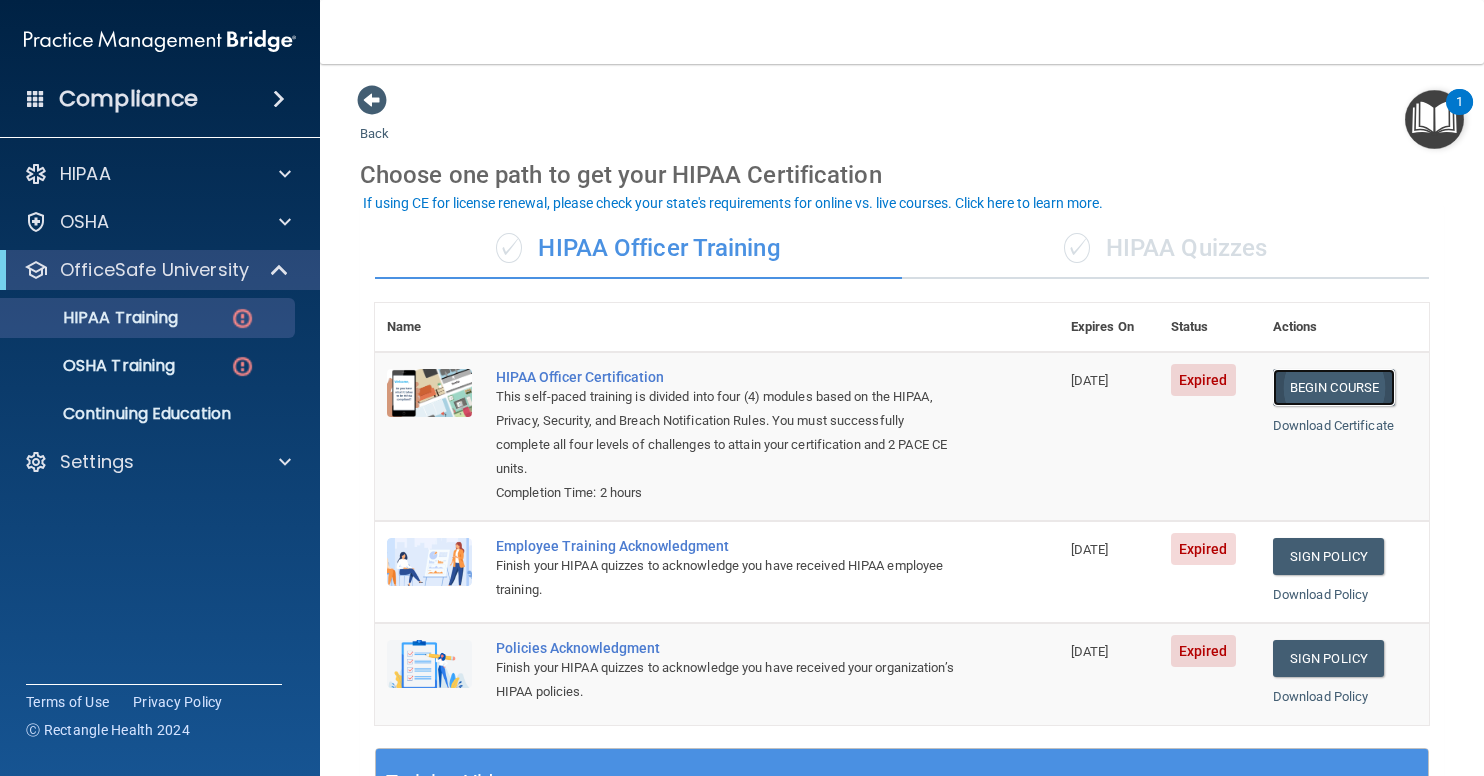 click on "Begin Course" at bounding box center (1334, 387) 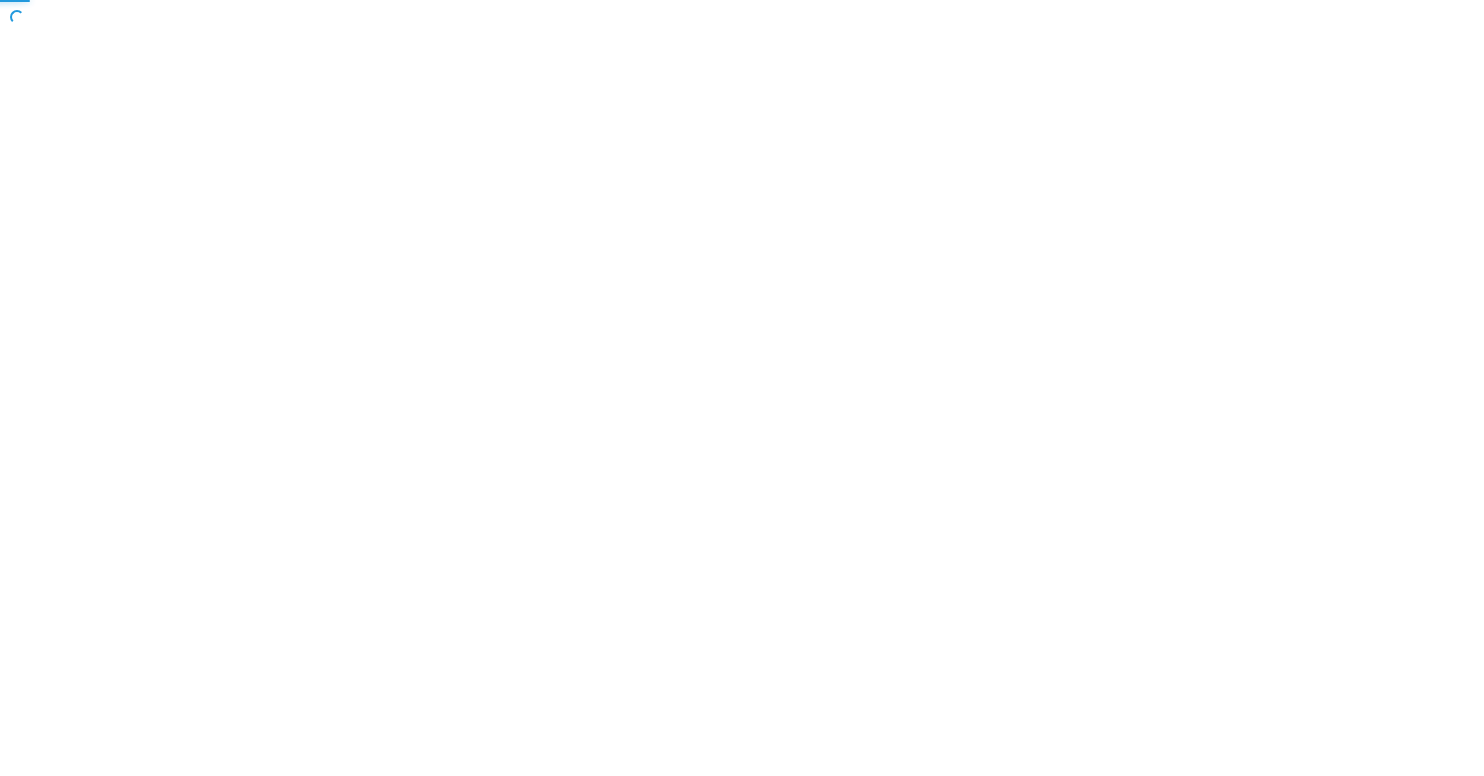 scroll, scrollTop: 0, scrollLeft: 0, axis: both 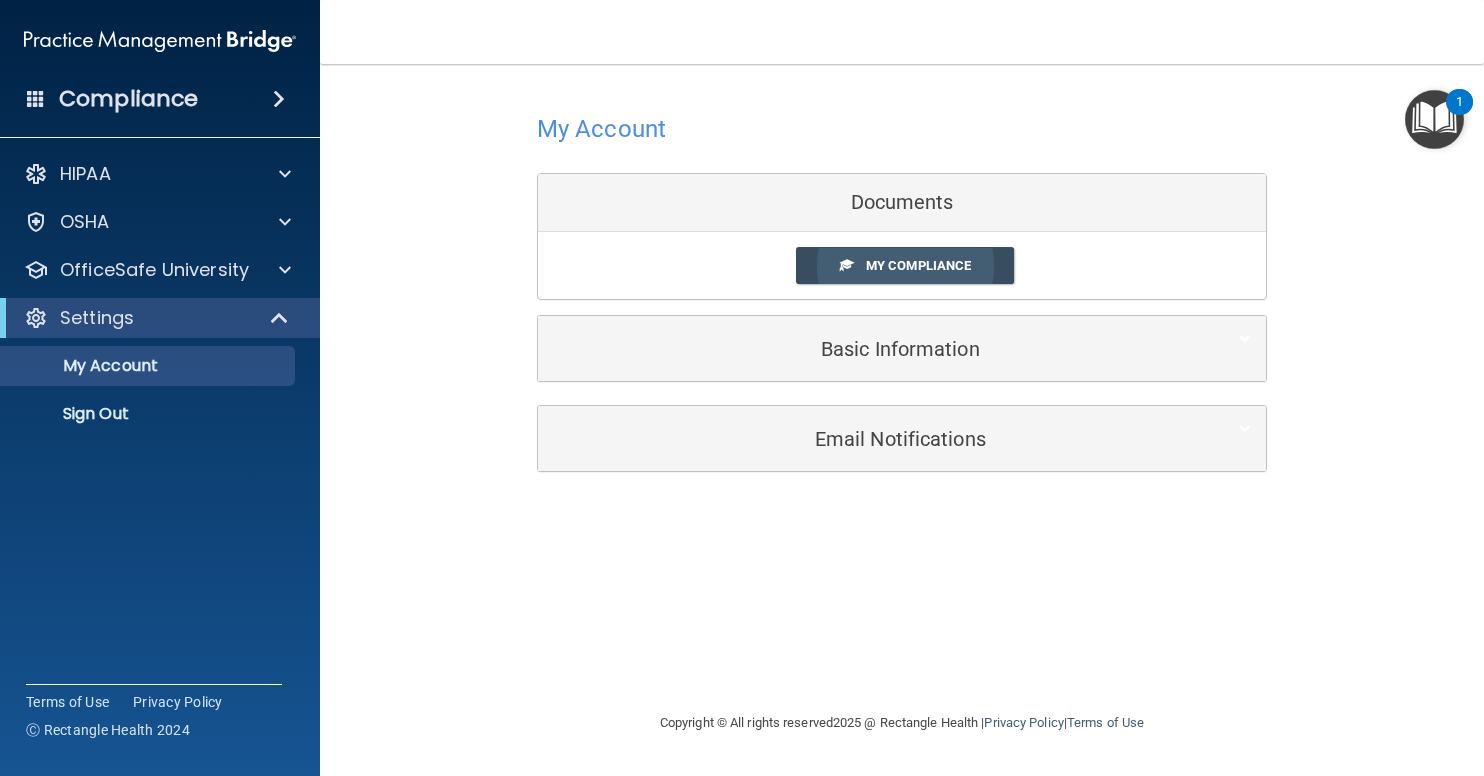 click on "My Compliance" at bounding box center (905, 265) 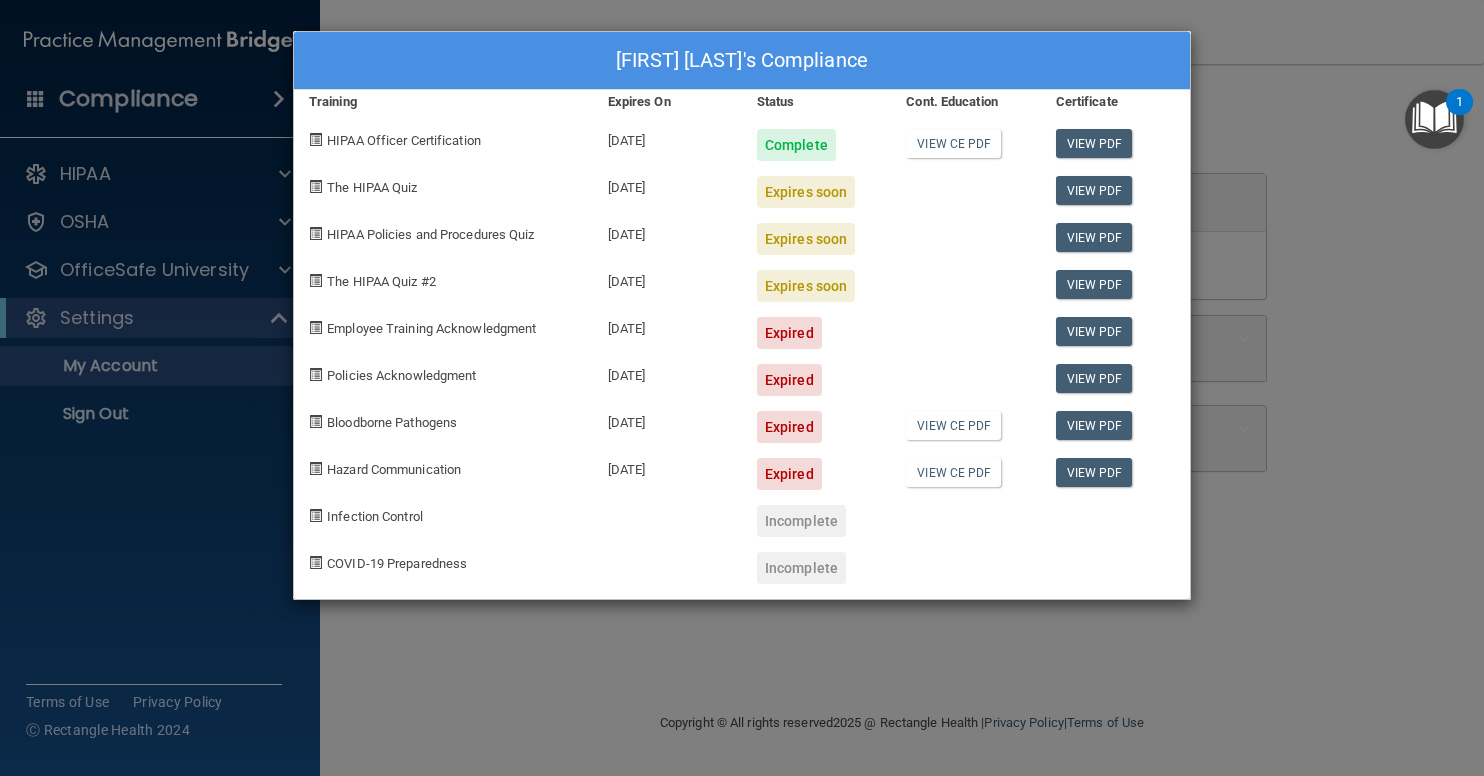 click on "[FIRST] [LAST]'s Compliance Training Expires On Status Cont. Education Certificate HIPAA Officer Certification [DATE] Complete View CE PDF View PDF The HIPAA Quiz [DATE] Expires soon View PDF HIPAA Policies and Procedures Quiz [DATE] Expires soon View PDF The HIPAA Quiz #2 [DATE] Expires soon View PDF Employee Training Acknowledgment [DATE] Expired View PDF Policies Acknowledgment [DATE] Expired View PDF Bloodborne Pathogens [DATE] Expired View CE PDF View PDF Hazard Communication [DATE] Expired View CE PDF View PDF Infection Control Incomplete COVID-19 Preparedness Incomplete" at bounding box center [742, 388] 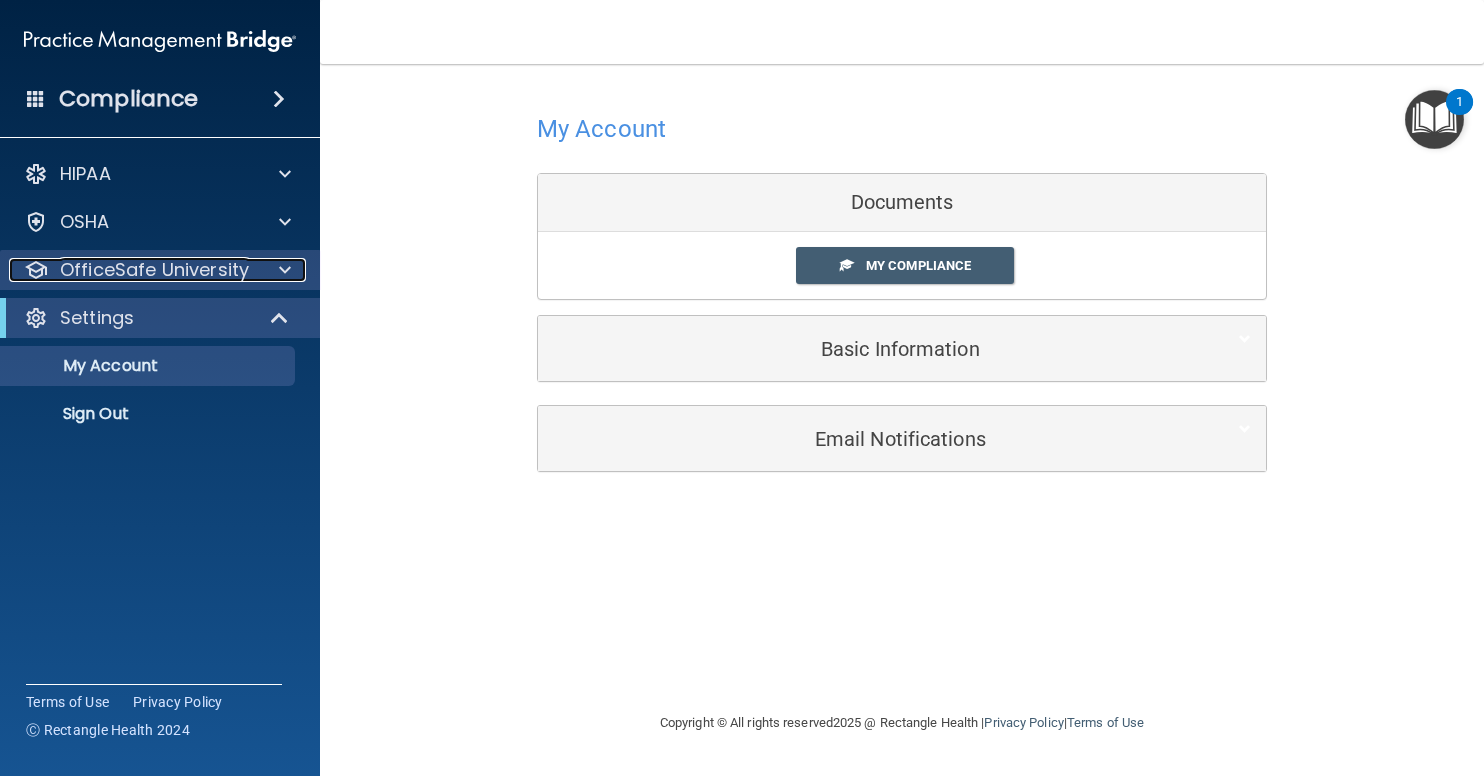 click at bounding box center (282, 270) 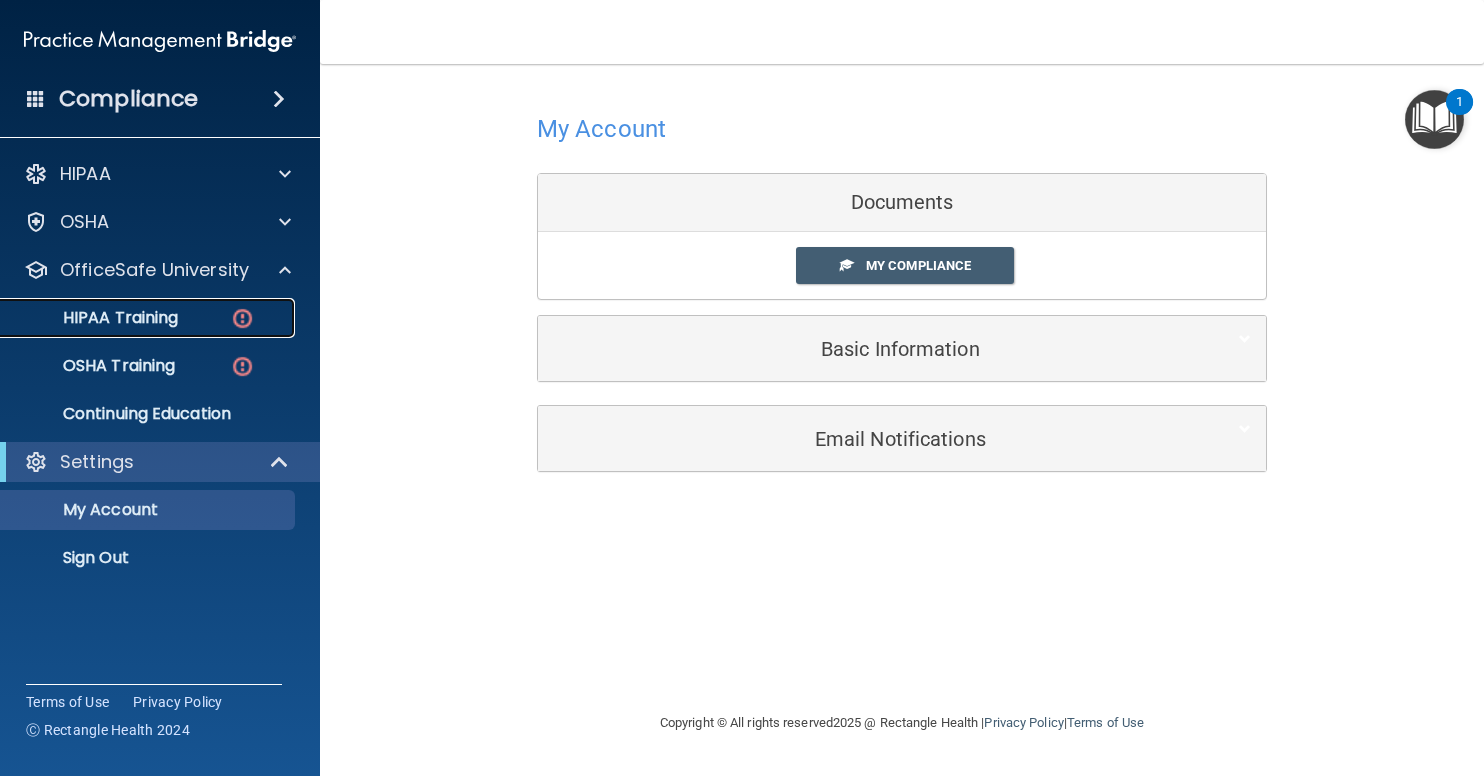 click on "HIPAA Training" at bounding box center (95, 318) 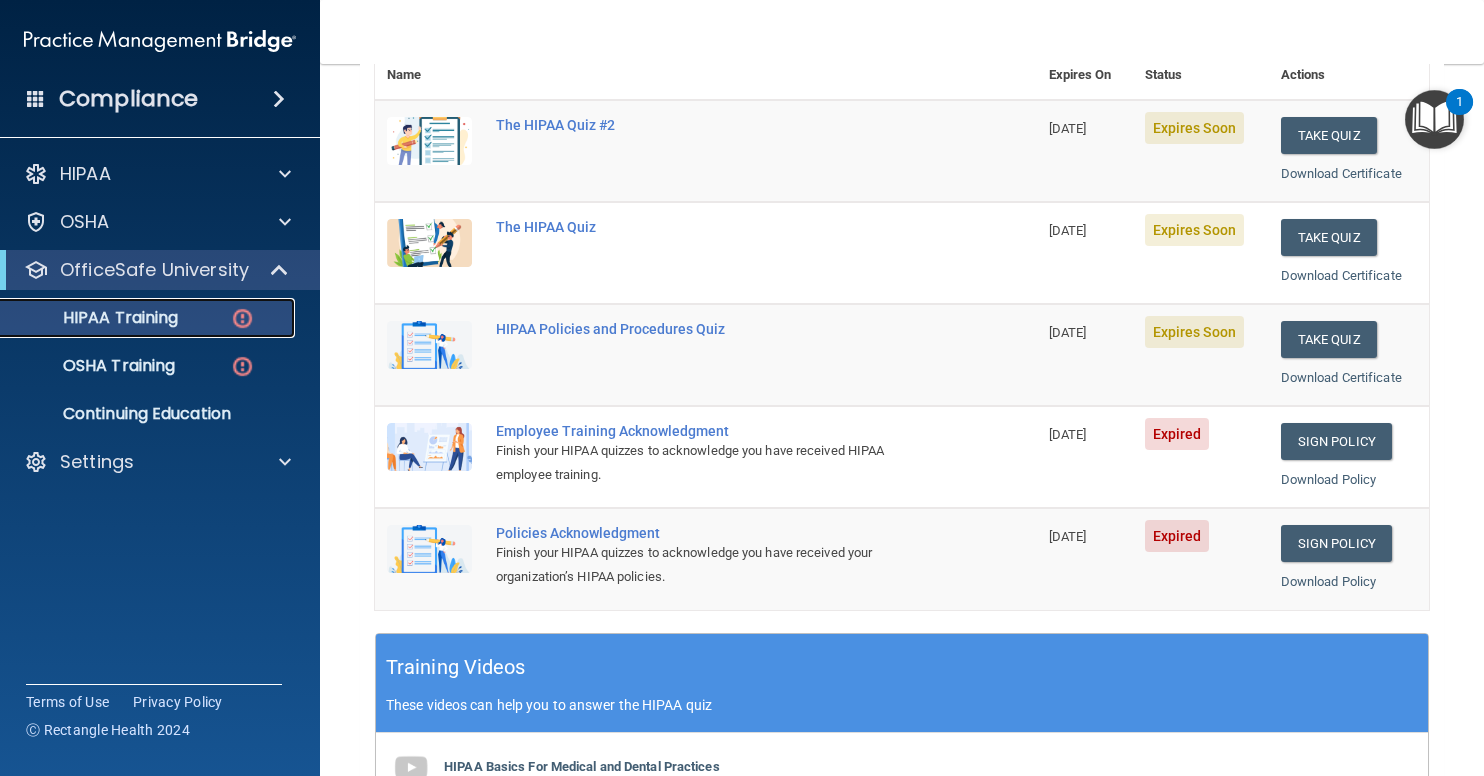 scroll, scrollTop: 281, scrollLeft: 0, axis: vertical 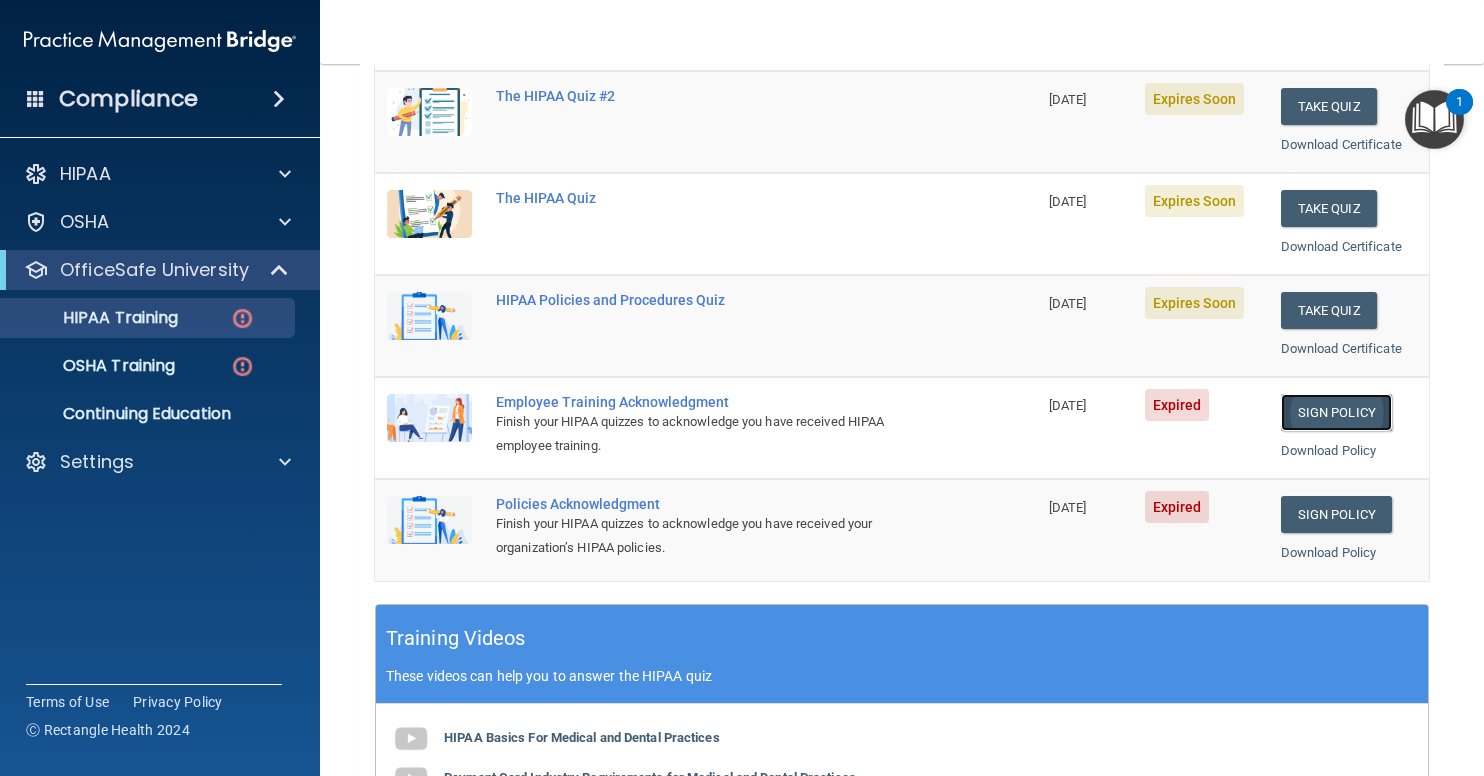 click on "Sign Policy" at bounding box center [1336, 412] 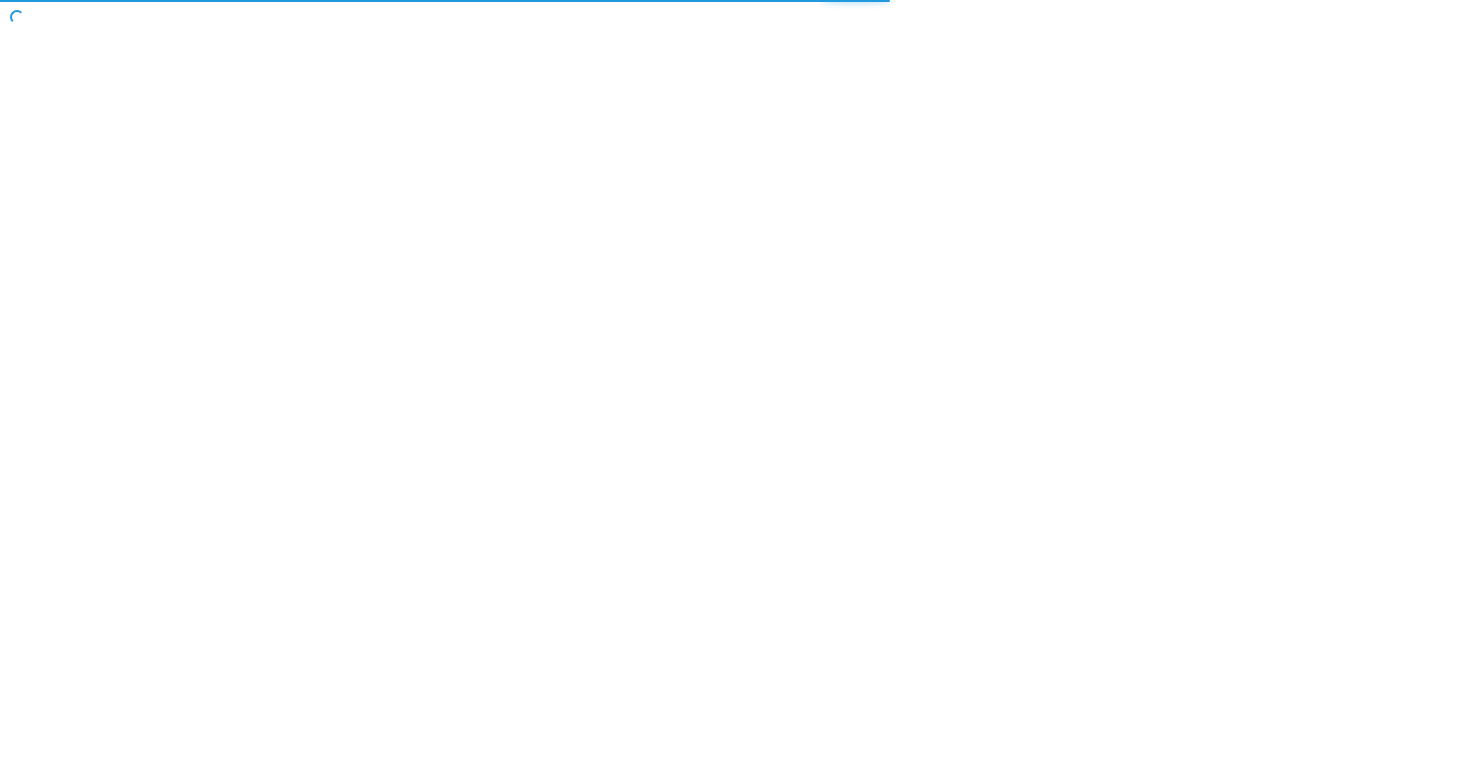 scroll, scrollTop: 0, scrollLeft: 0, axis: both 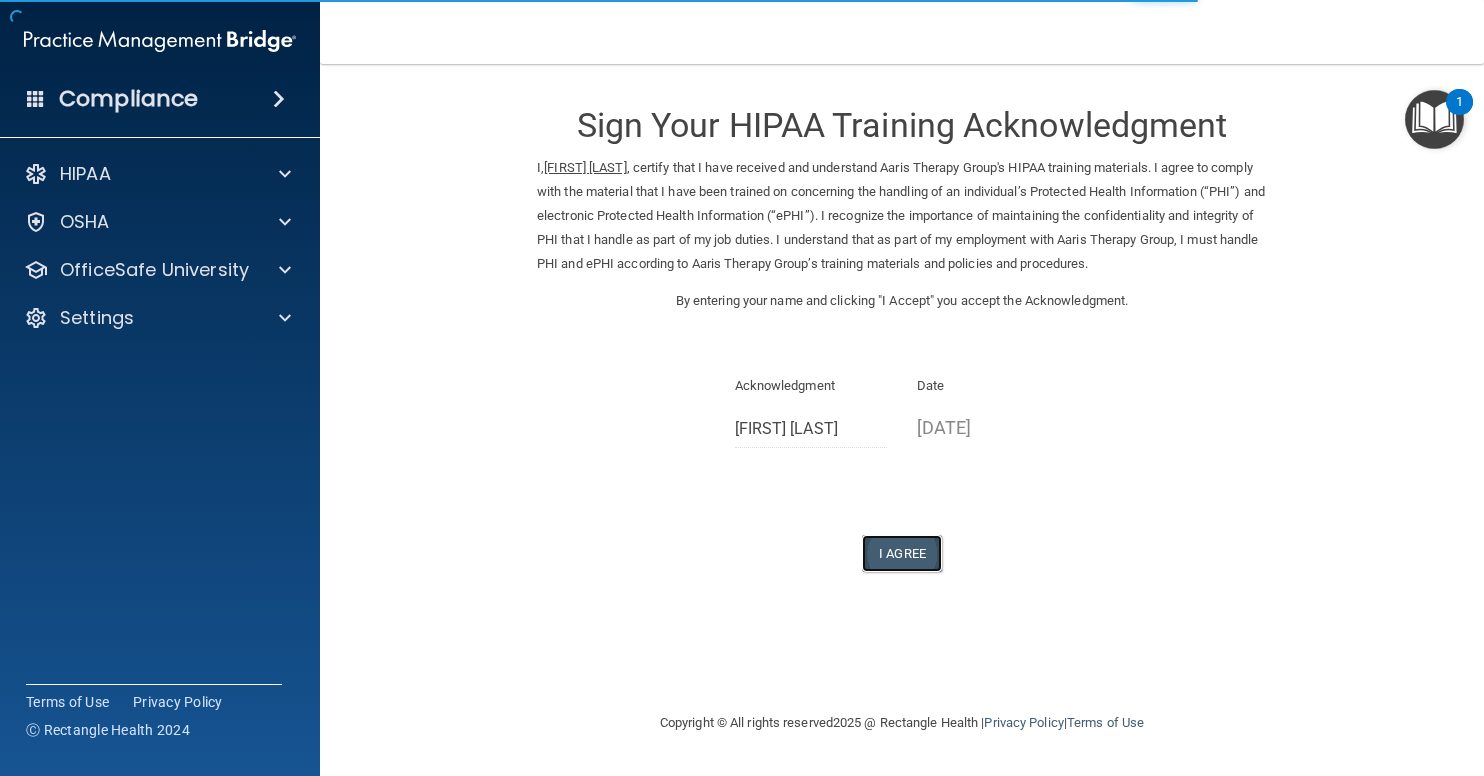 click on "I Agree" at bounding box center (902, 553) 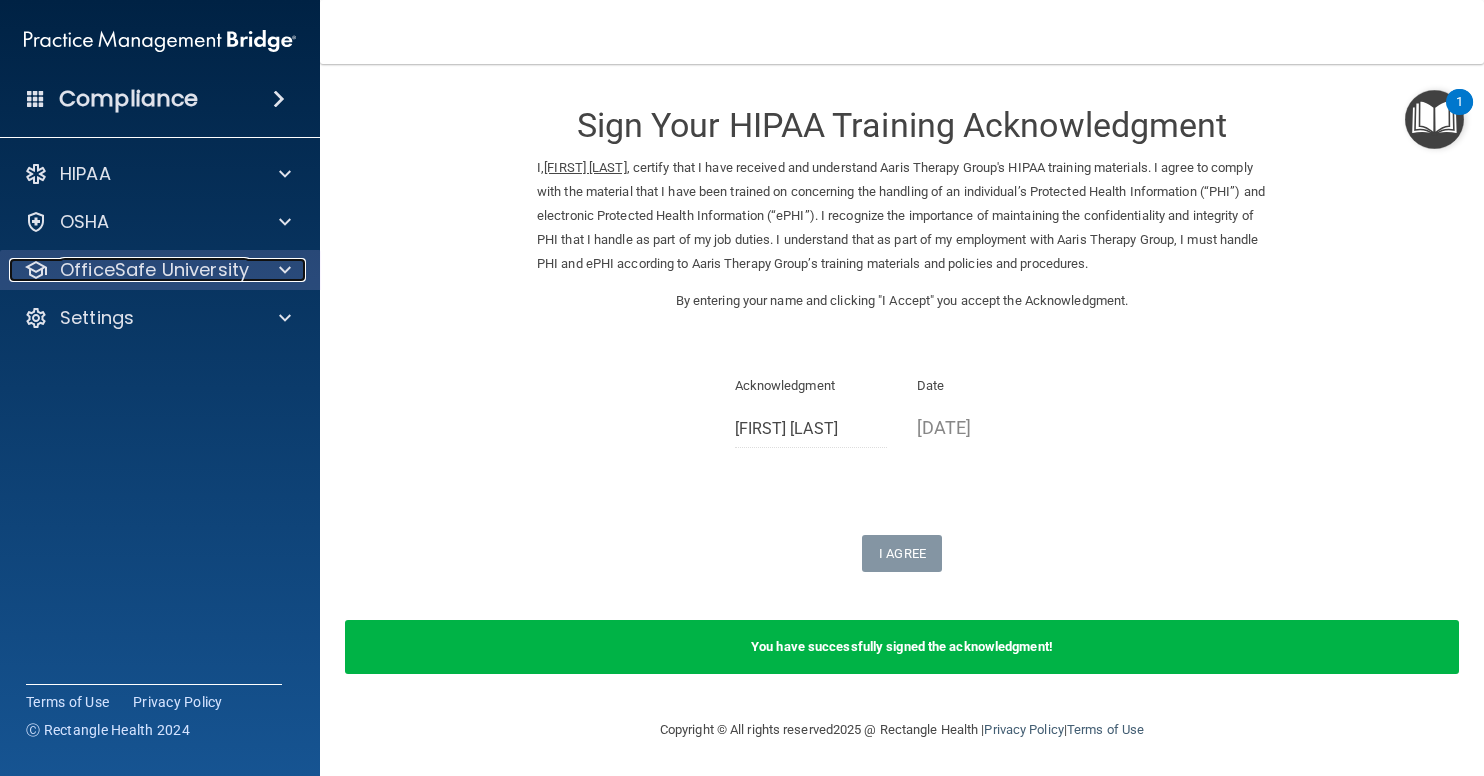 click at bounding box center (282, 270) 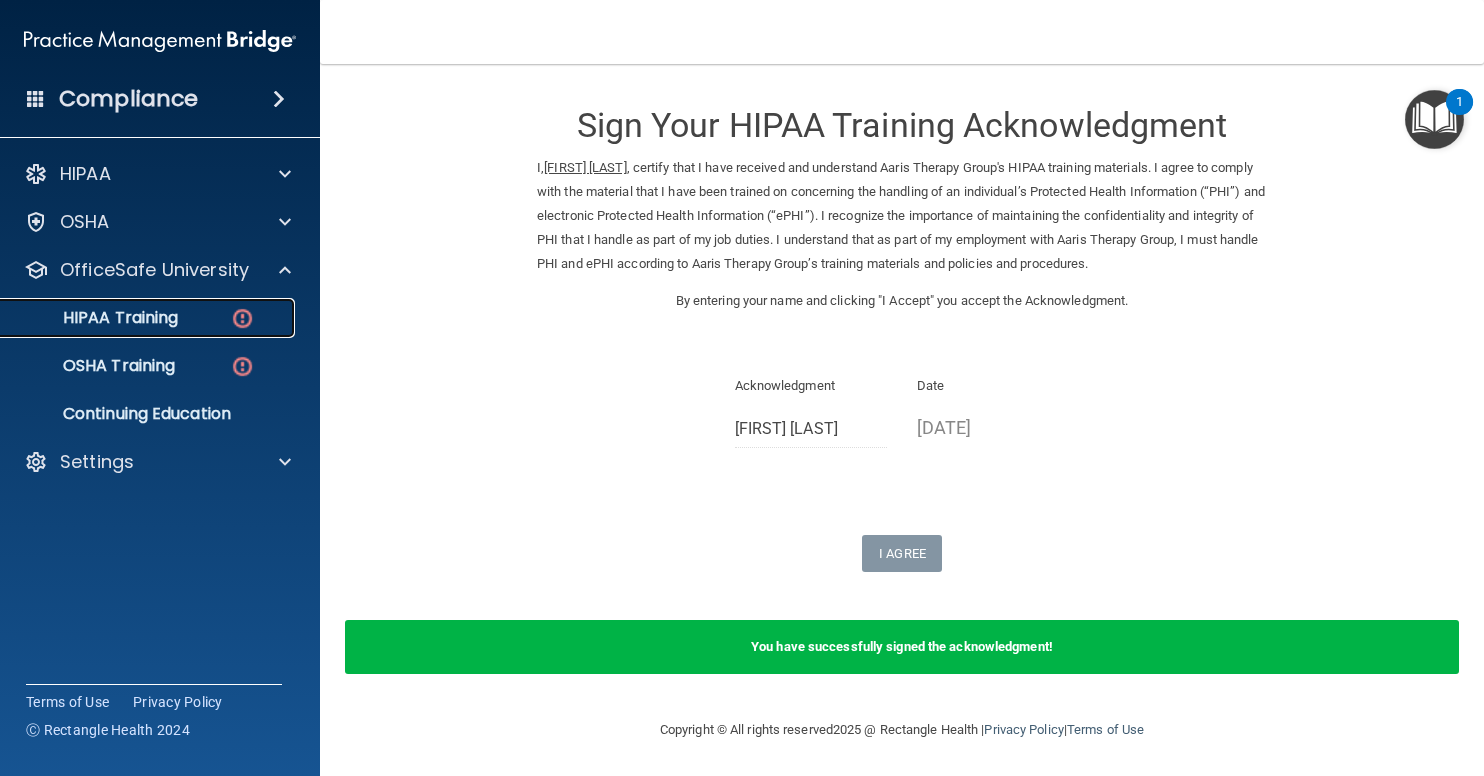 click at bounding box center (242, 318) 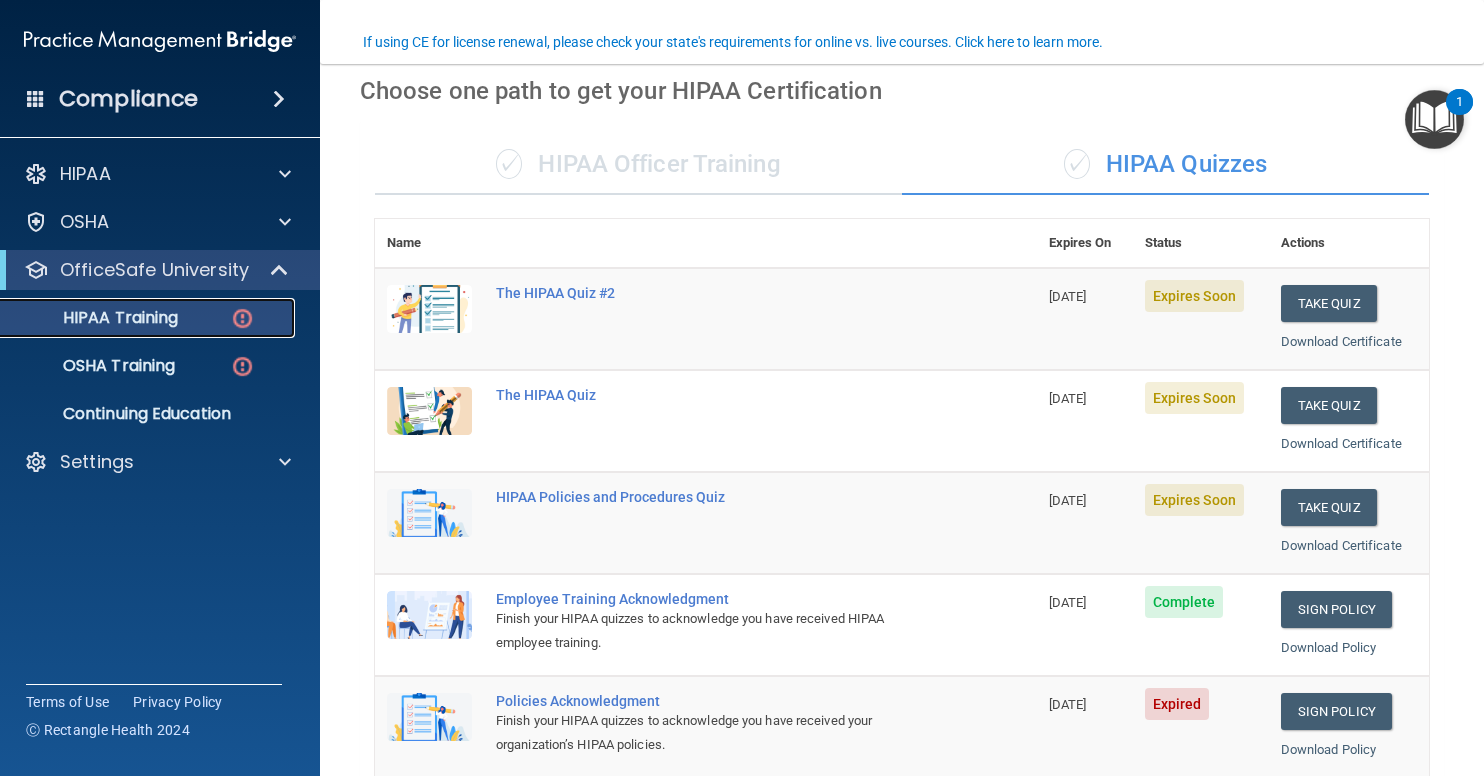 scroll, scrollTop: 229, scrollLeft: 0, axis: vertical 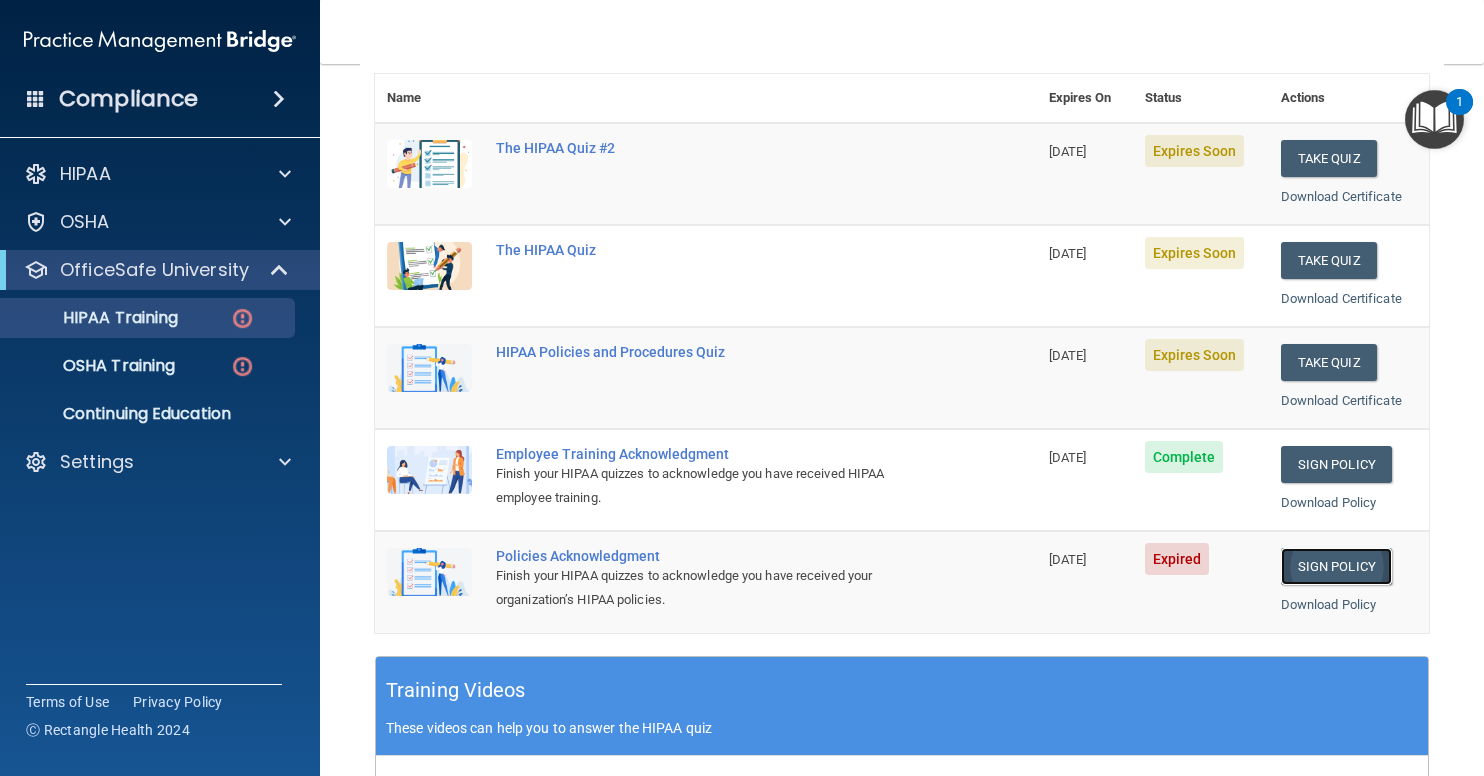 click on "Sign Policy" at bounding box center (1336, 566) 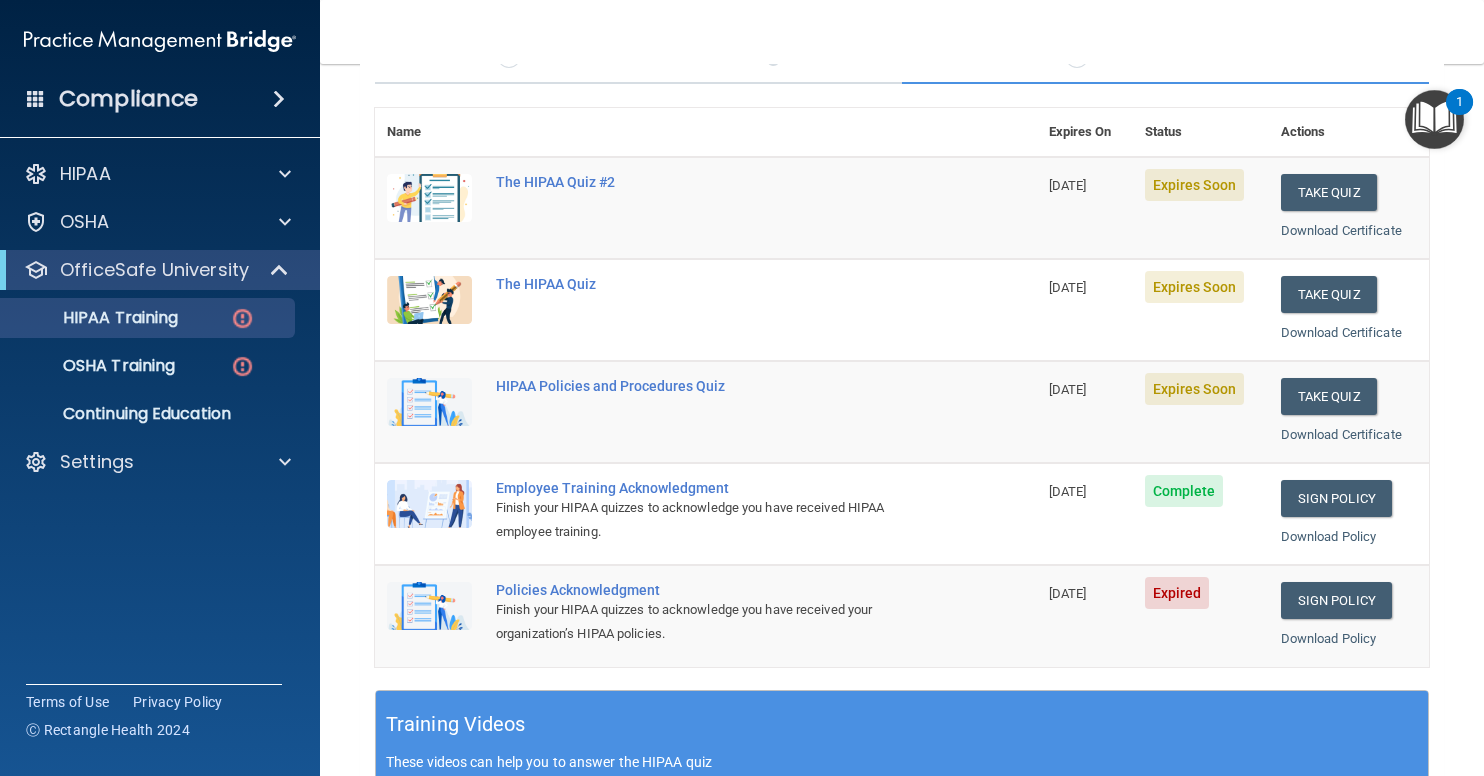 scroll, scrollTop: 0, scrollLeft: 0, axis: both 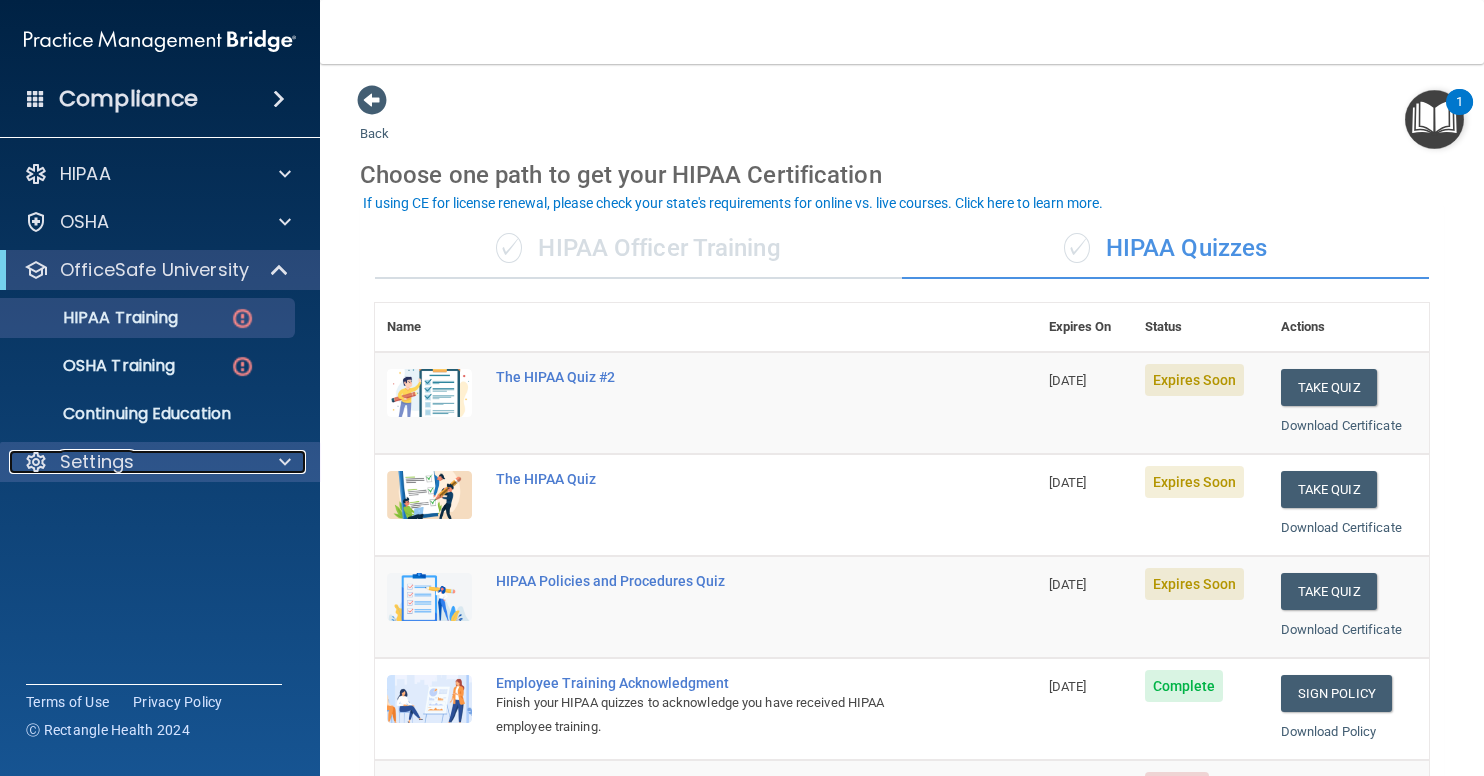 click on "Settings" at bounding box center (97, 462) 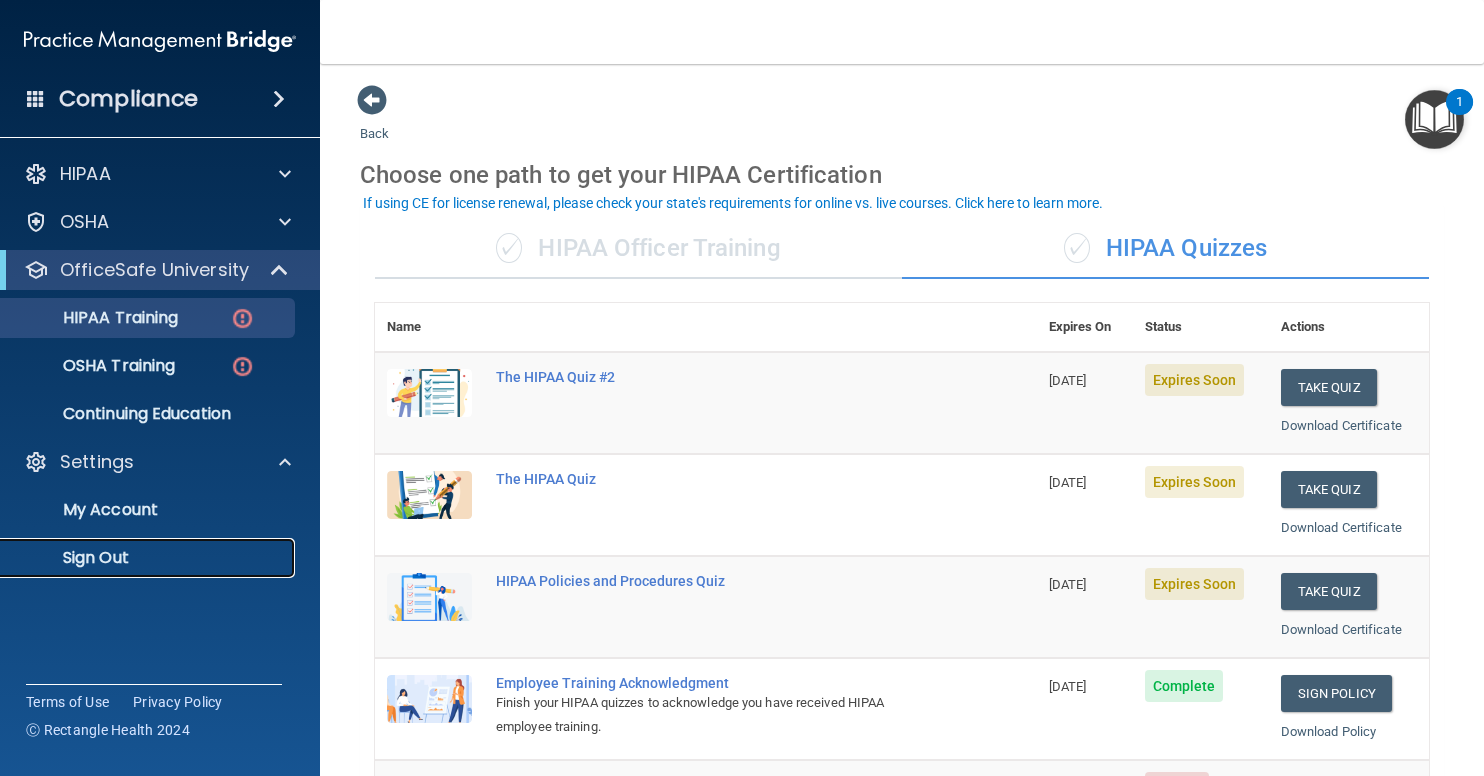 click on "Sign Out" at bounding box center [149, 558] 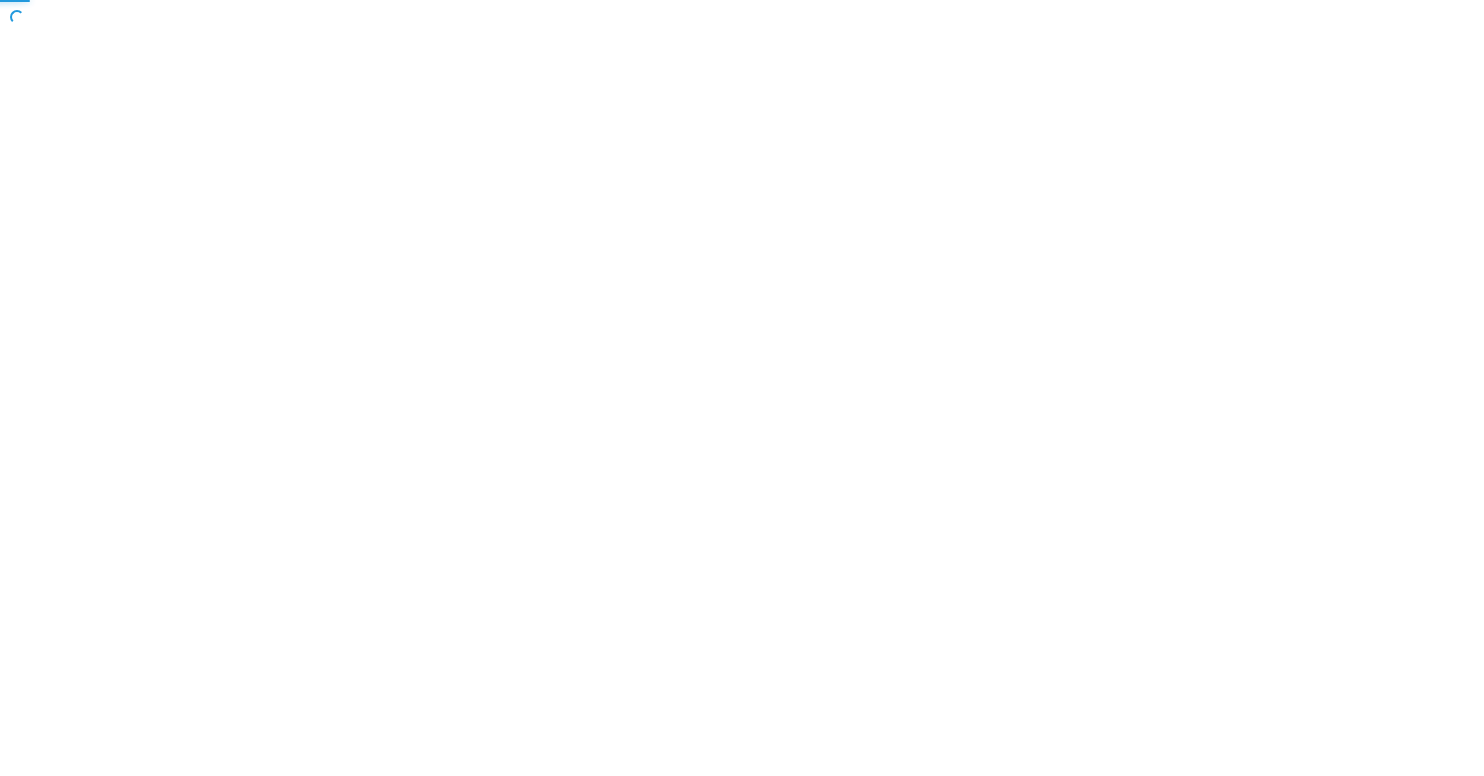 scroll, scrollTop: 0, scrollLeft: 0, axis: both 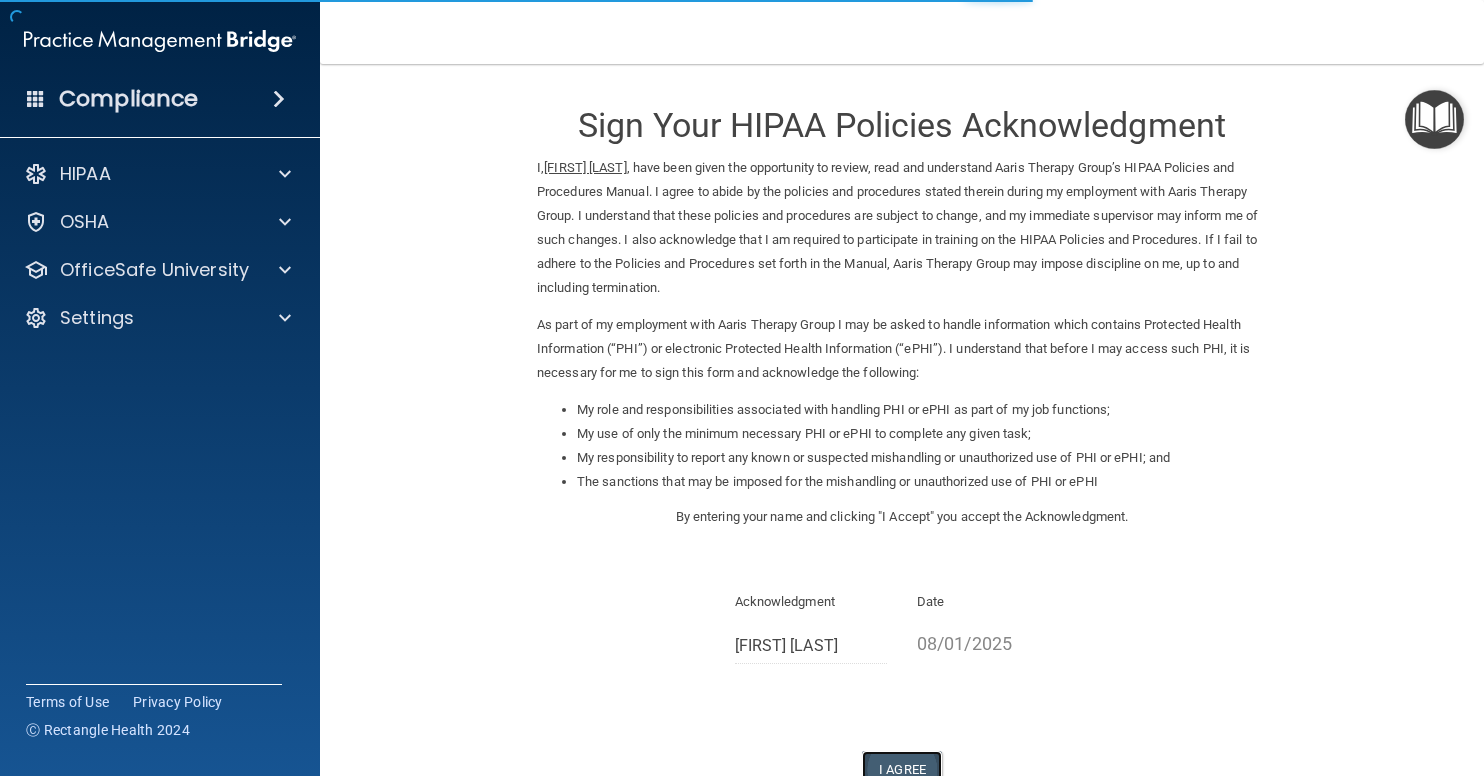 click on "I Agree" at bounding box center [902, 769] 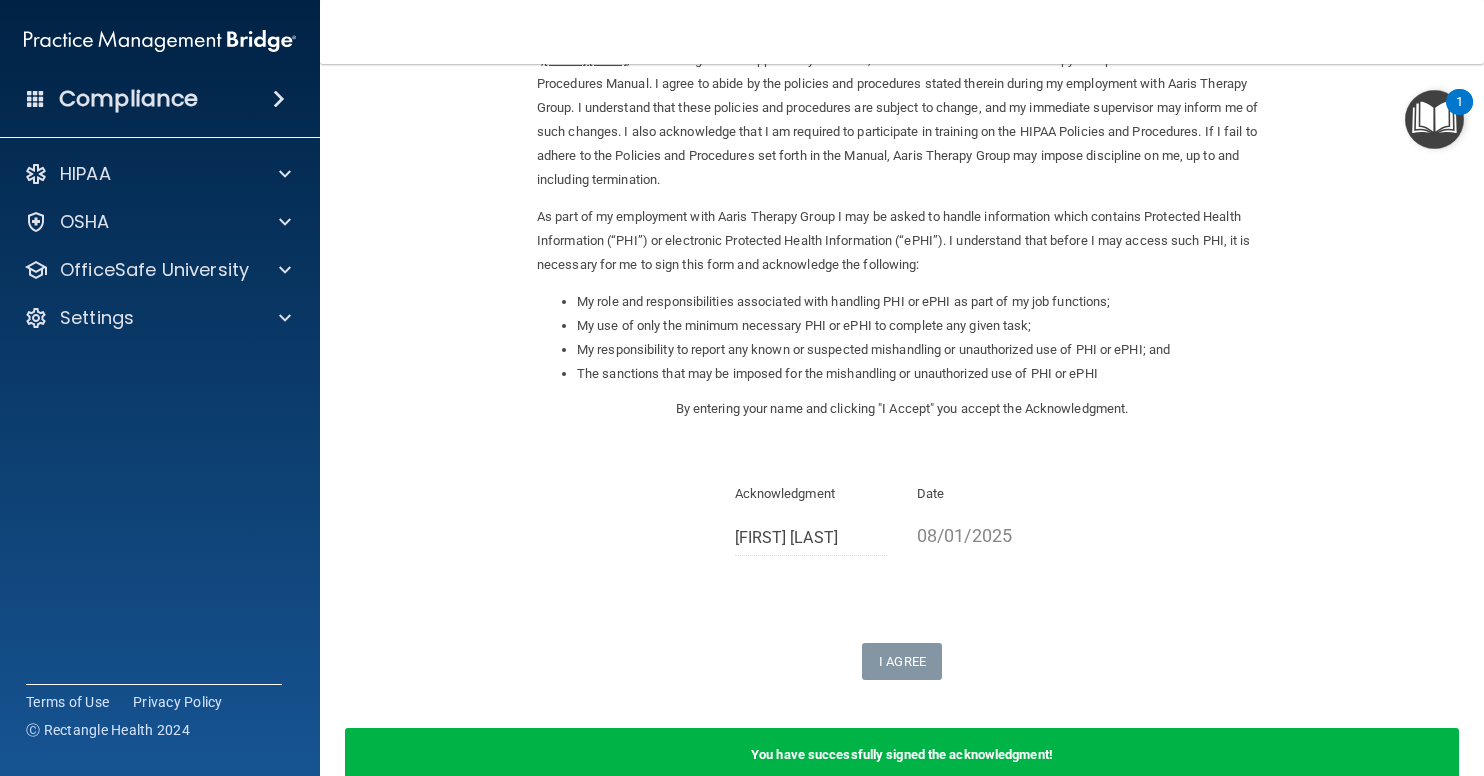 scroll, scrollTop: 128, scrollLeft: 0, axis: vertical 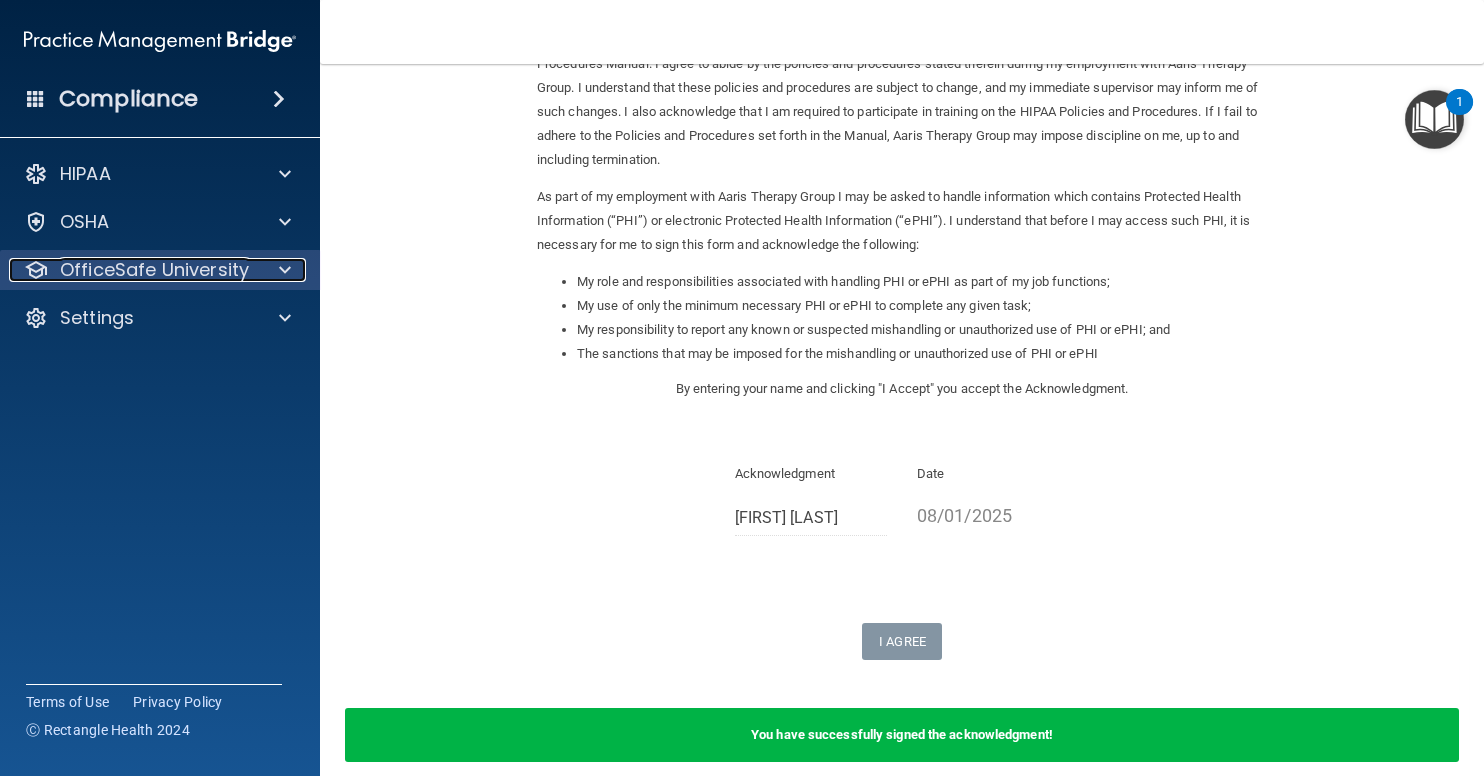 click at bounding box center [282, 270] 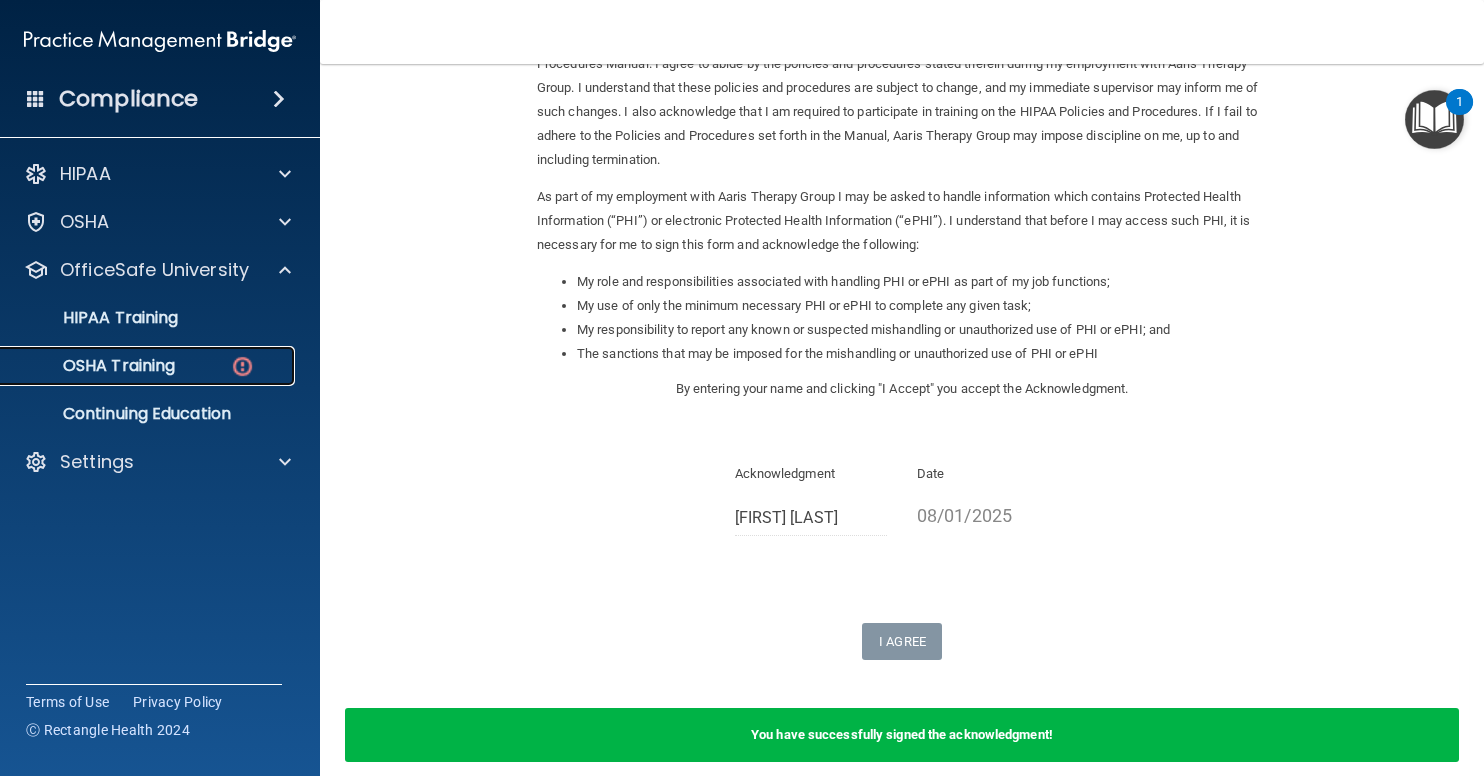 click at bounding box center (242, 366) 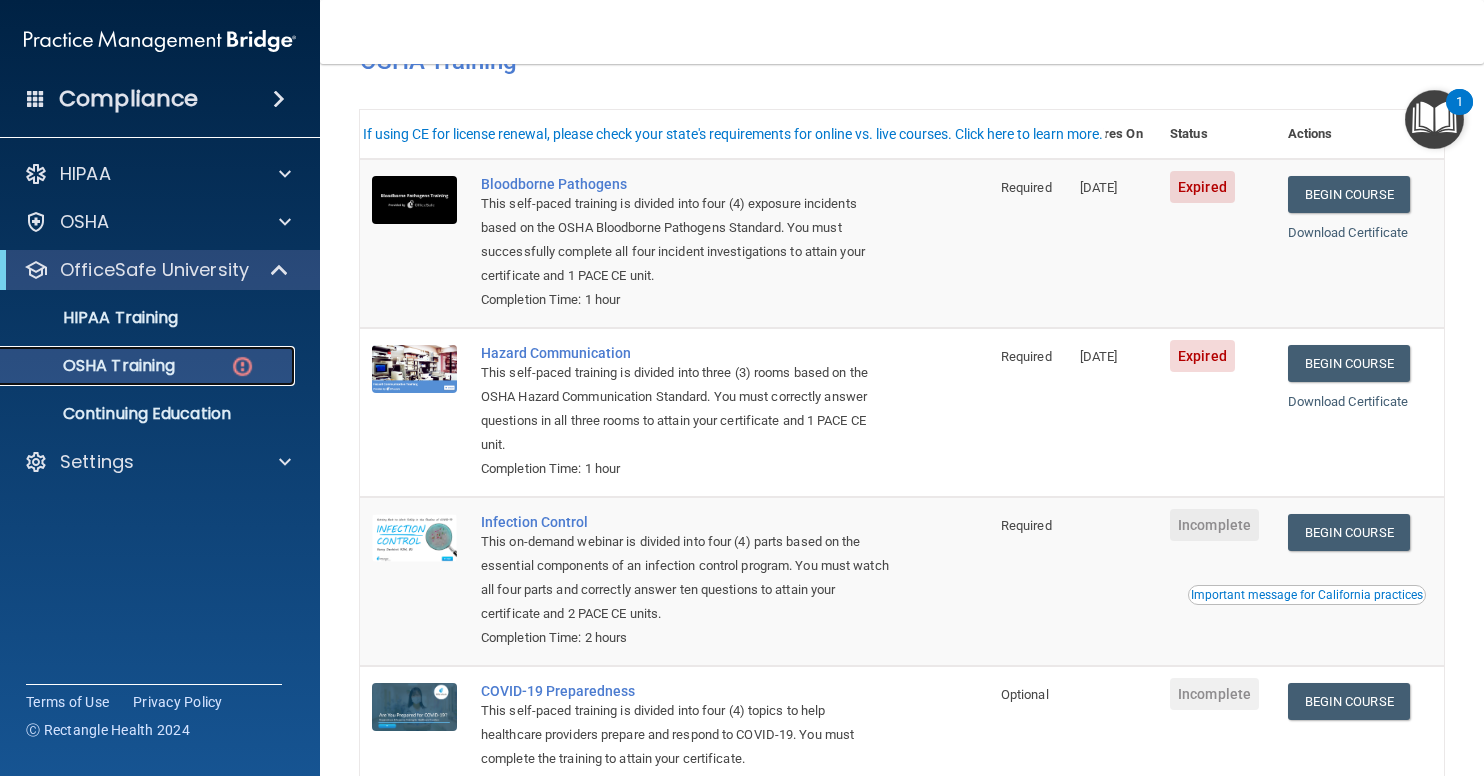 scroll, scrollTop: 1, scrollLeft: 0, axis: vertical 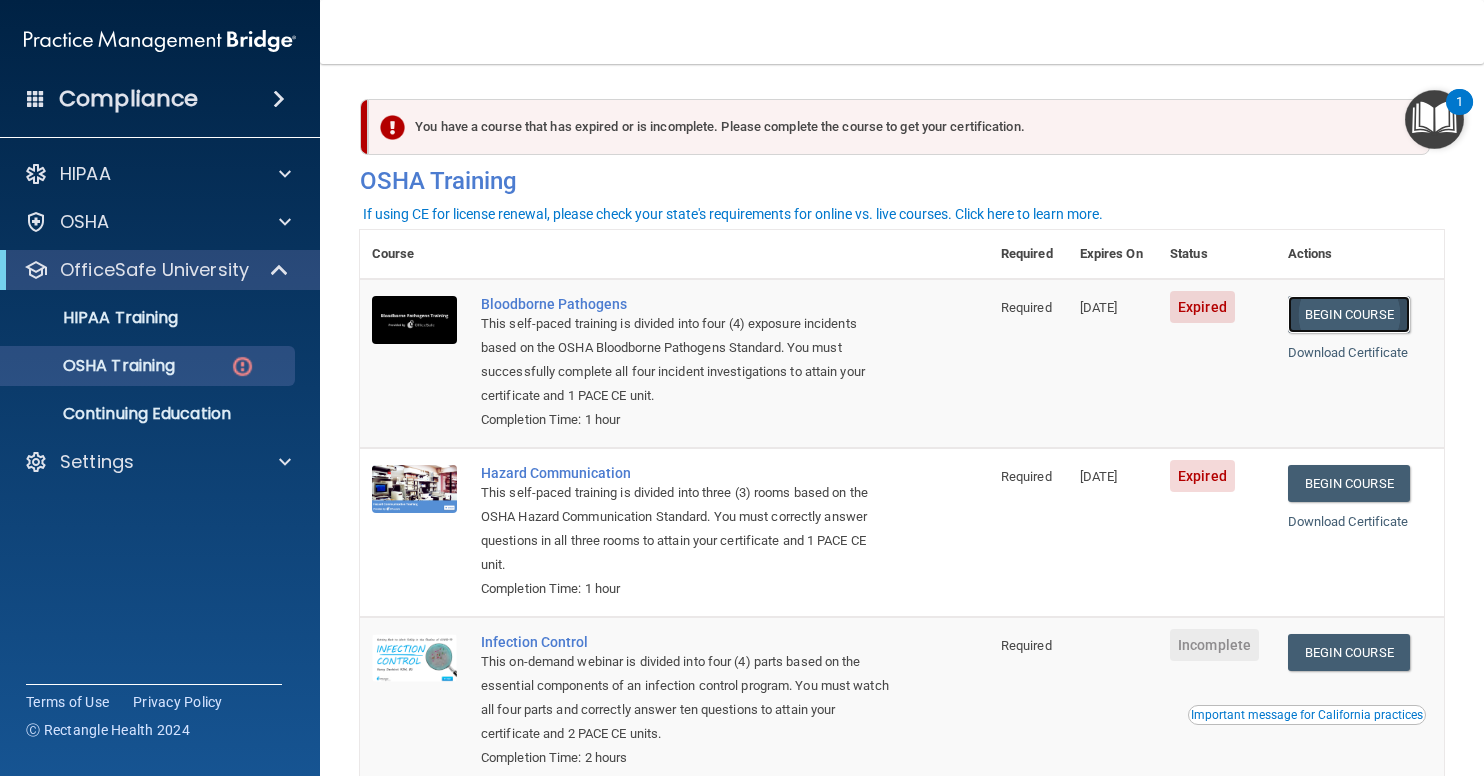 click on "Begin Course" at bounding box center (1349, 314) 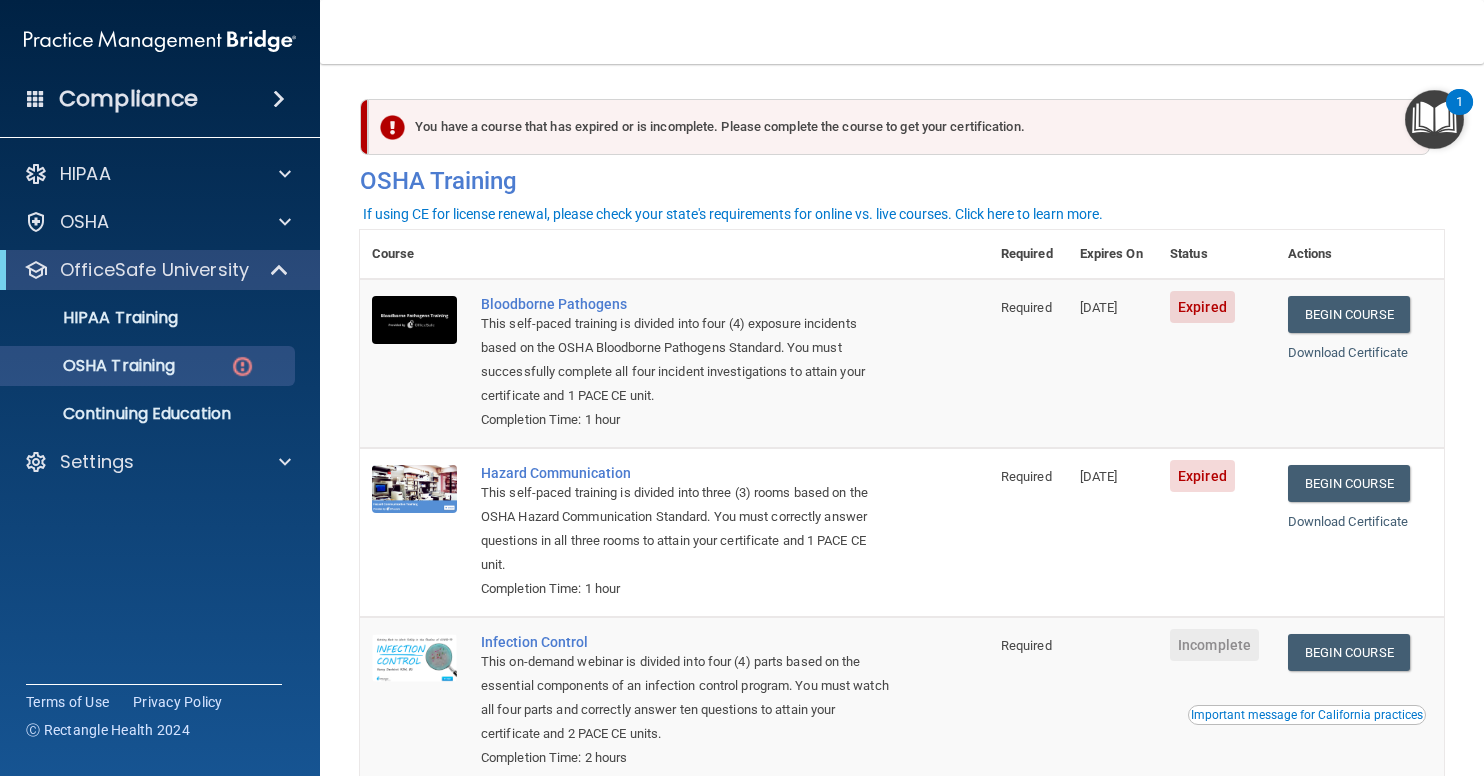 click on "You have a course that has expired or is incomplete. Please complete the course to get your certification." at bounding box center (899, 127) 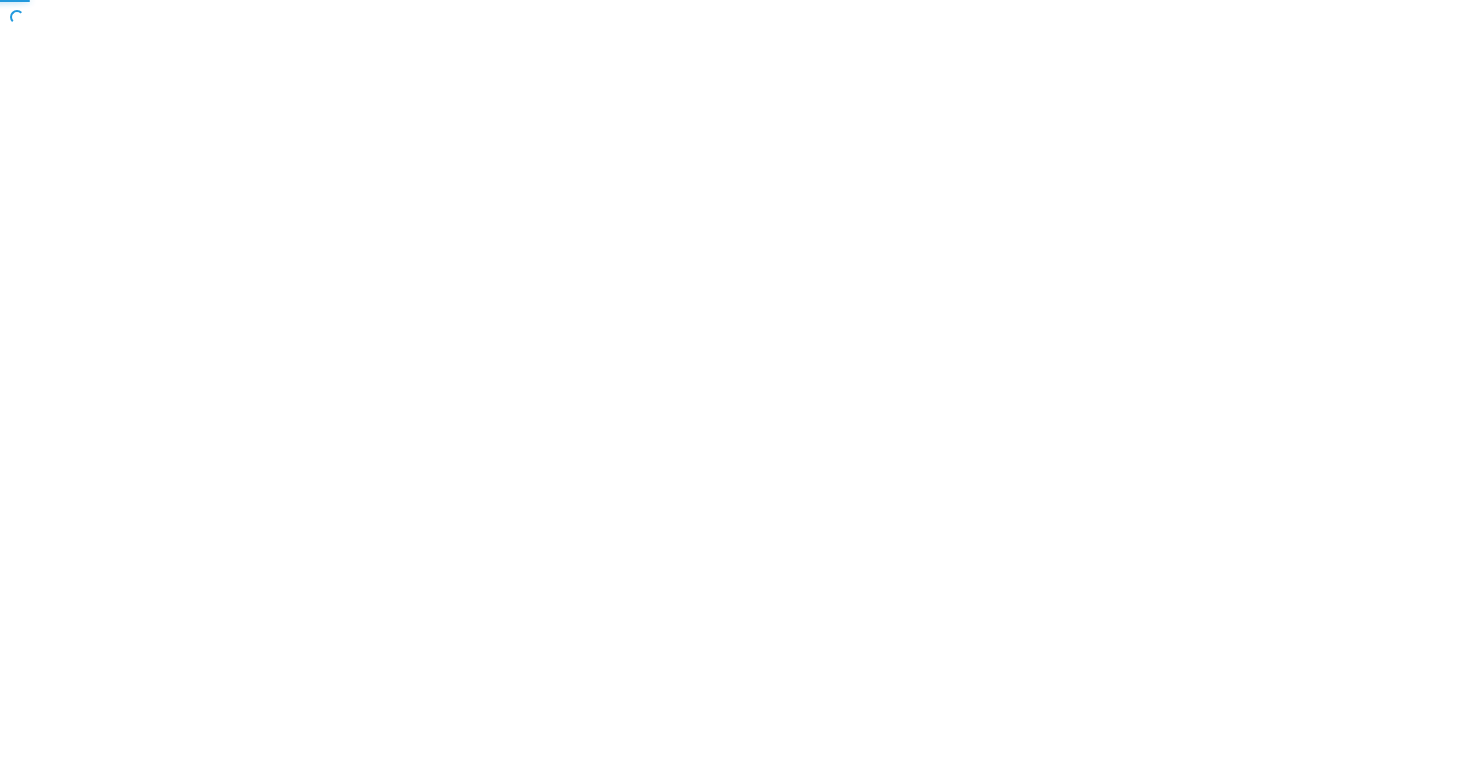scroll, scrollTop: 0, scrollLeft: 0, axis: both 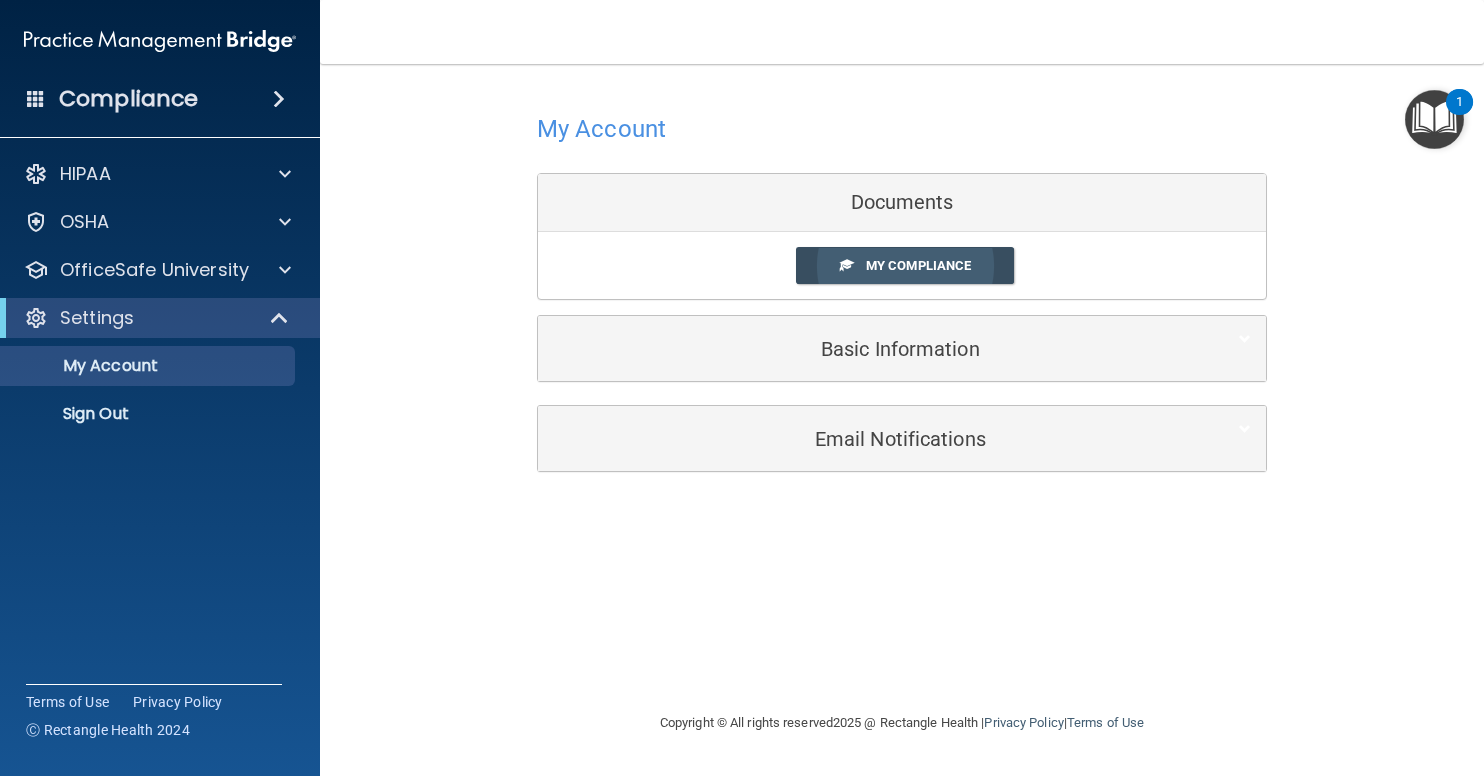 click on "My Compliance" at bounding box center [918, 265] 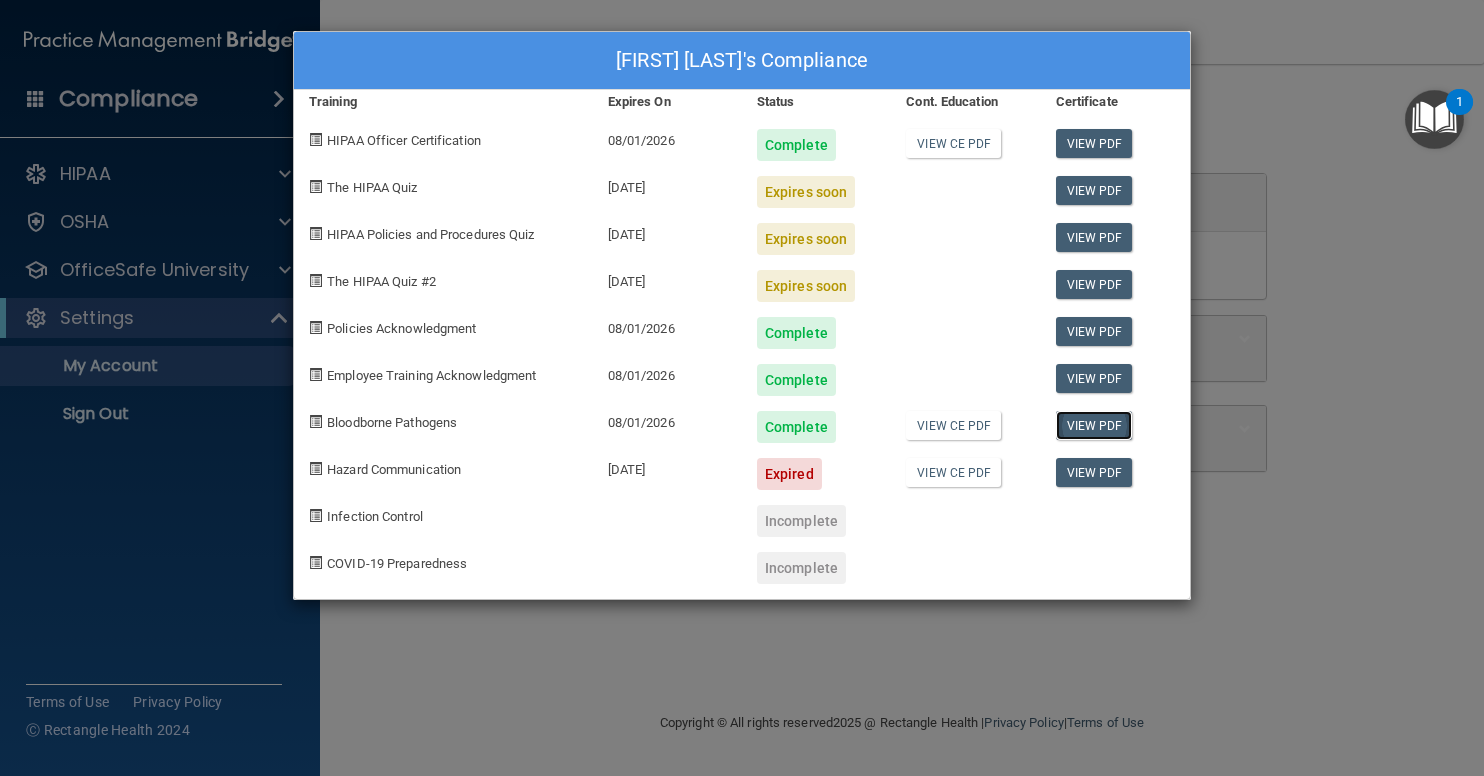 click on "View PDF" at bounding box center (1094, 425) 